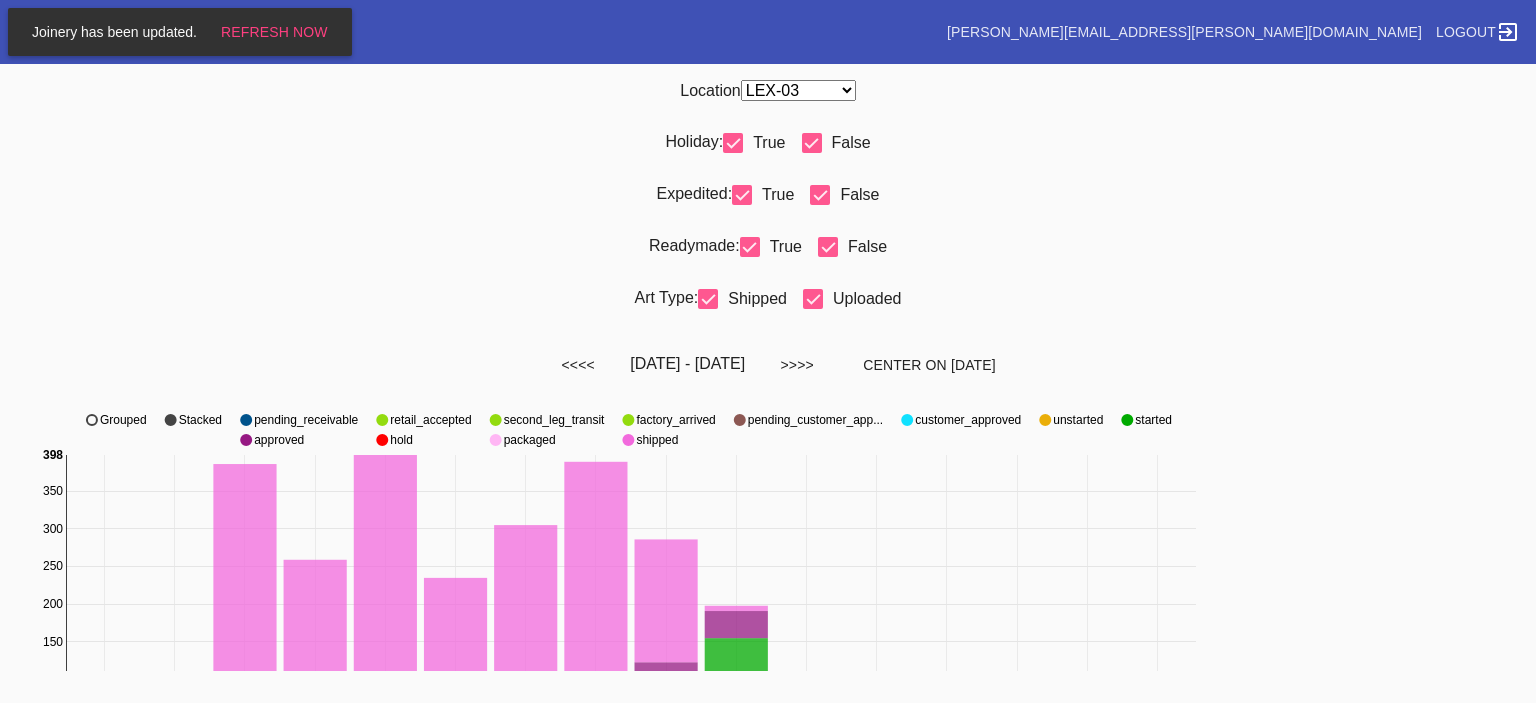select on "number:31" 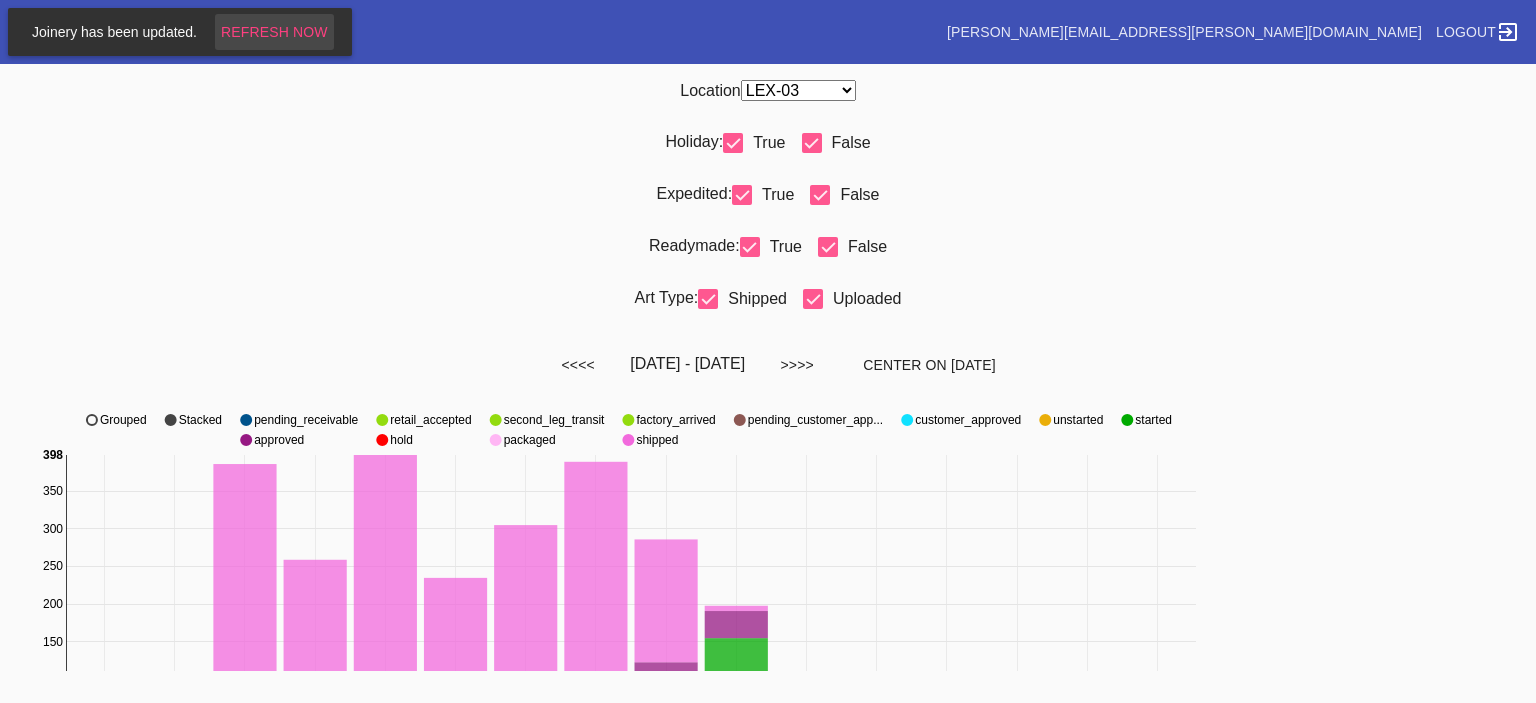 scroll, scrollTop: 0, scrollLeft: 0, axis: both 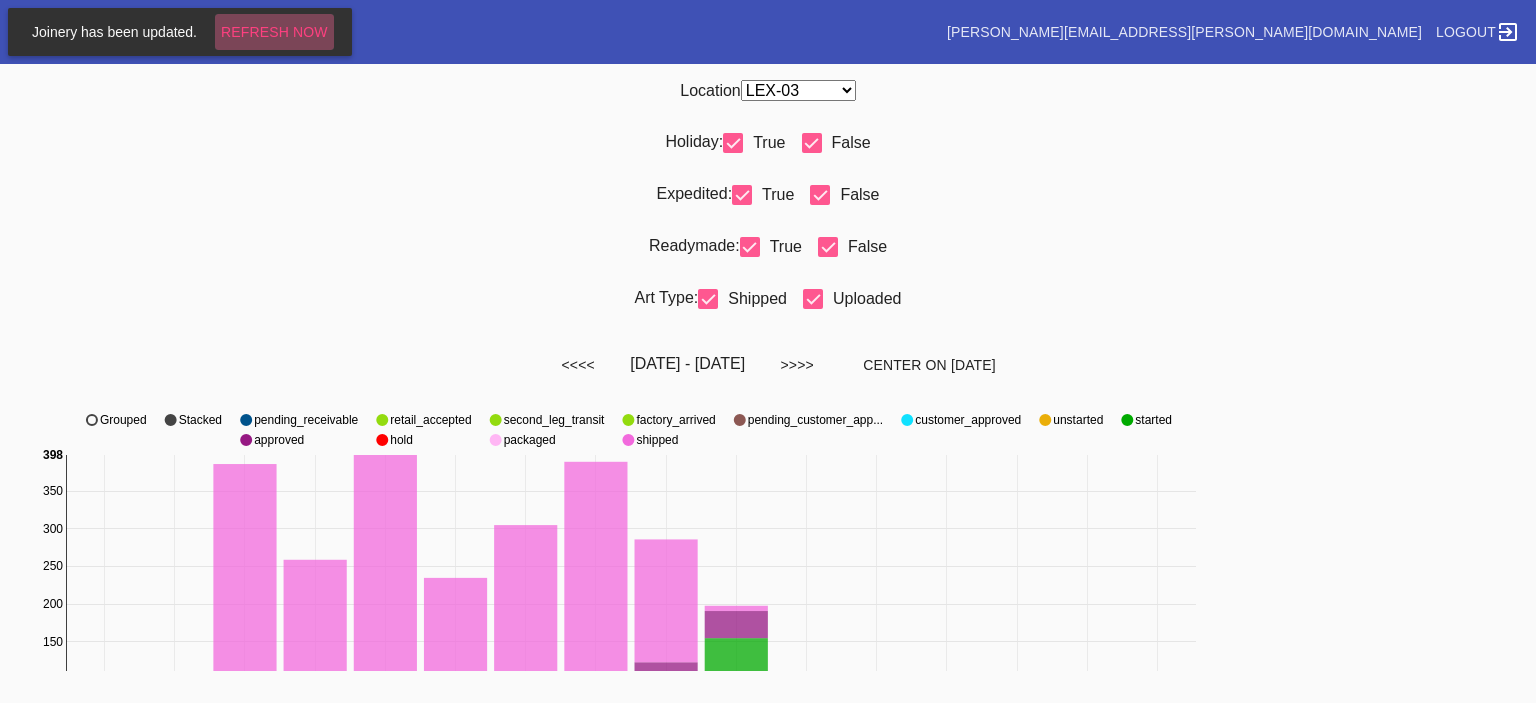 click on "Refresh Now" at bounding box center (274, 32) 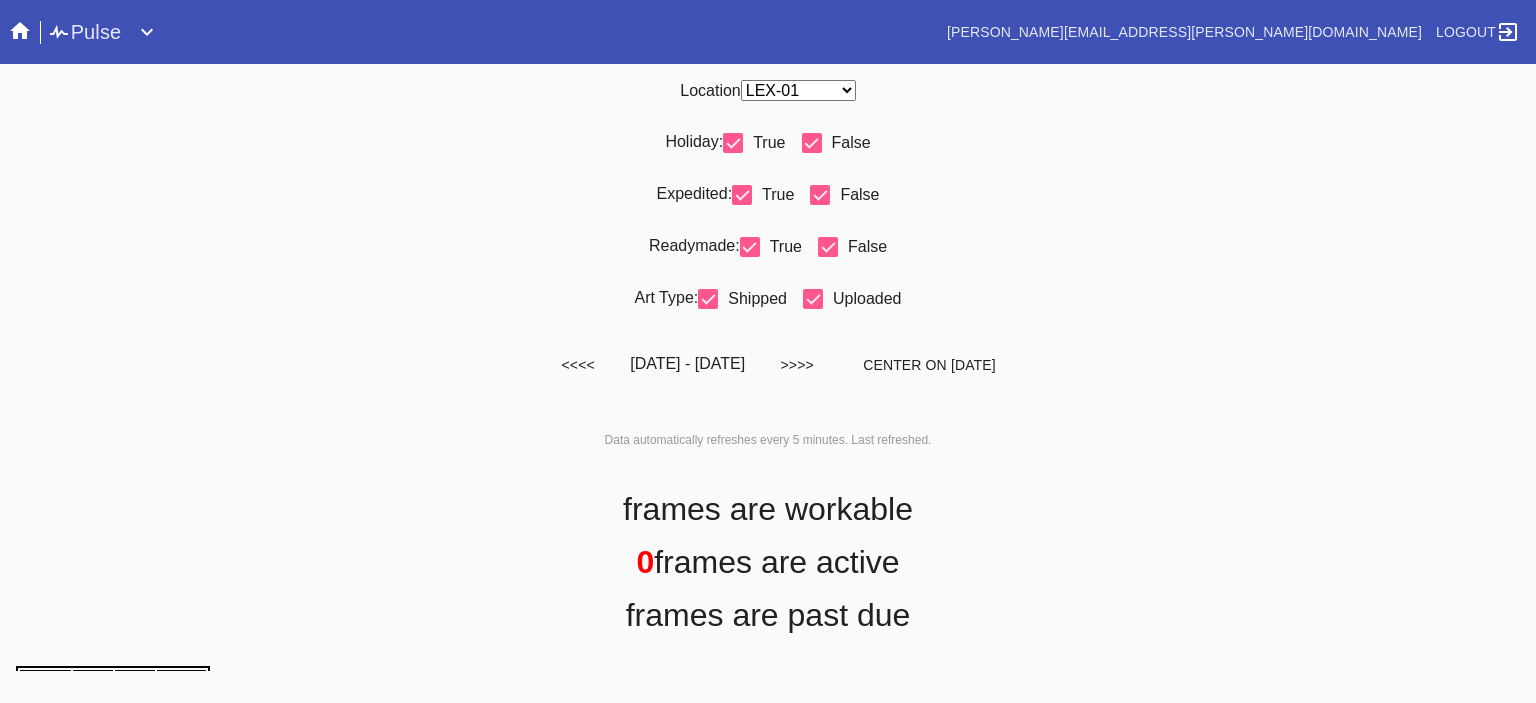 scroll, scrollTop: 0, scrollLeft: 0, axis: both 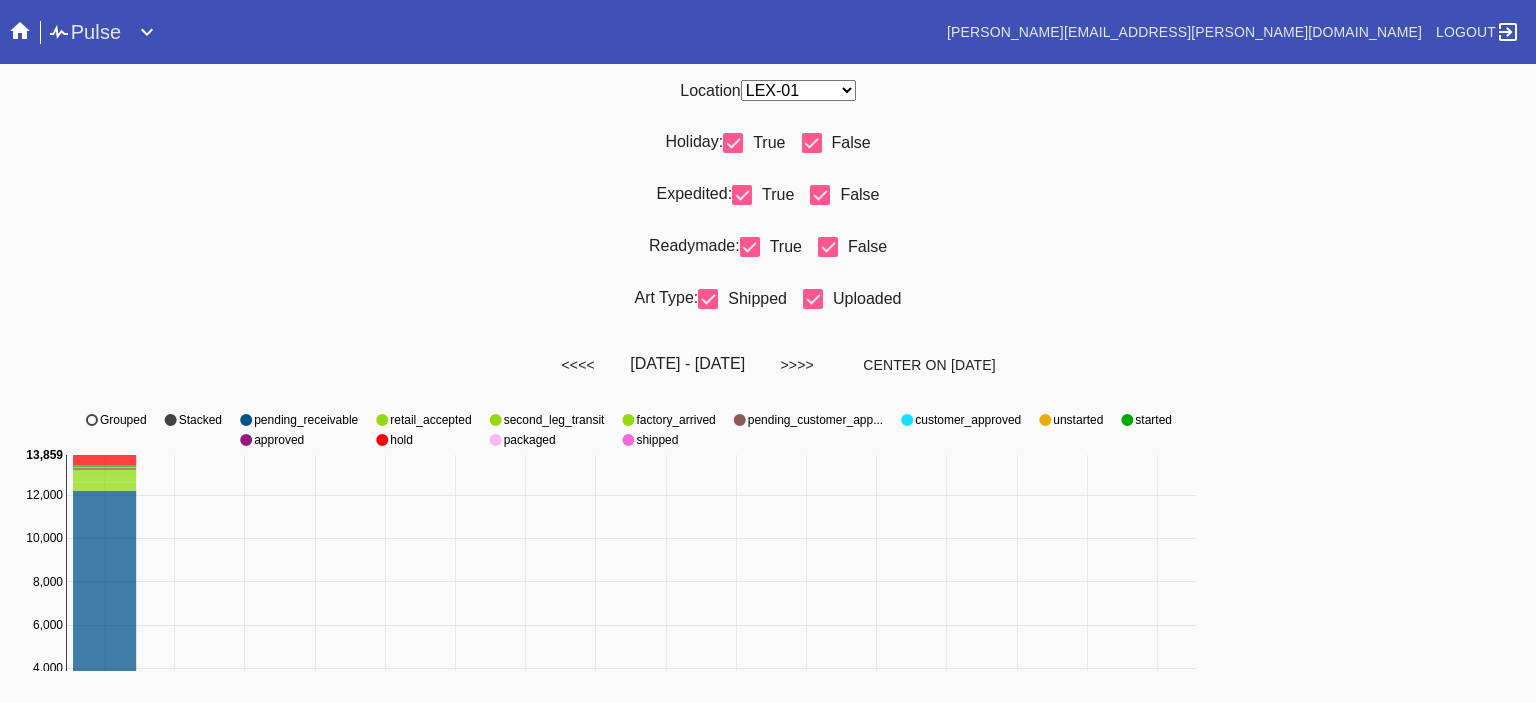 click on "Any Location DCA-05 ELP-01 LAS-01 LEX-01 LEX-03" at bounding box center [798, 90] 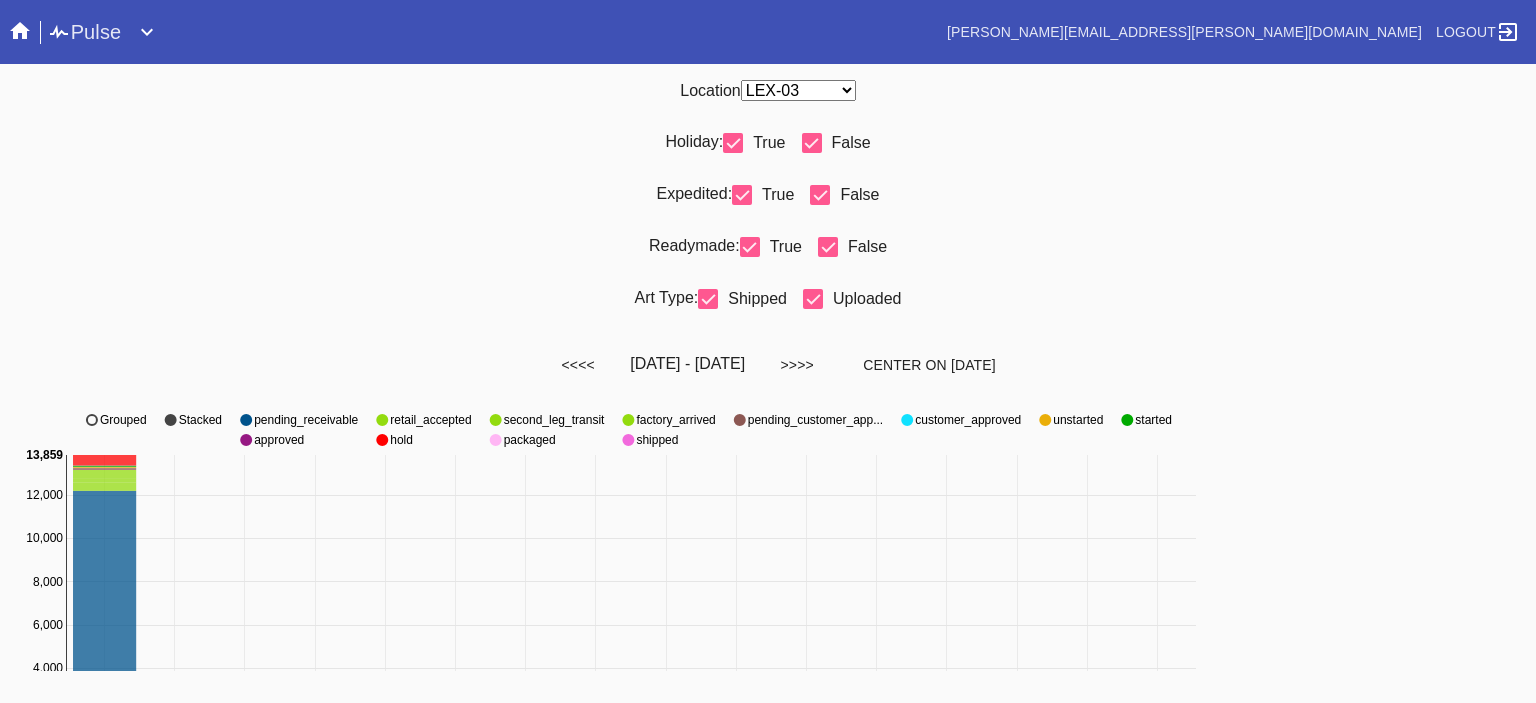click on "Any Location DCA-05 ELP-01 LAS-01 LEX-01 LEX-03" at bounding box center [798, 90] 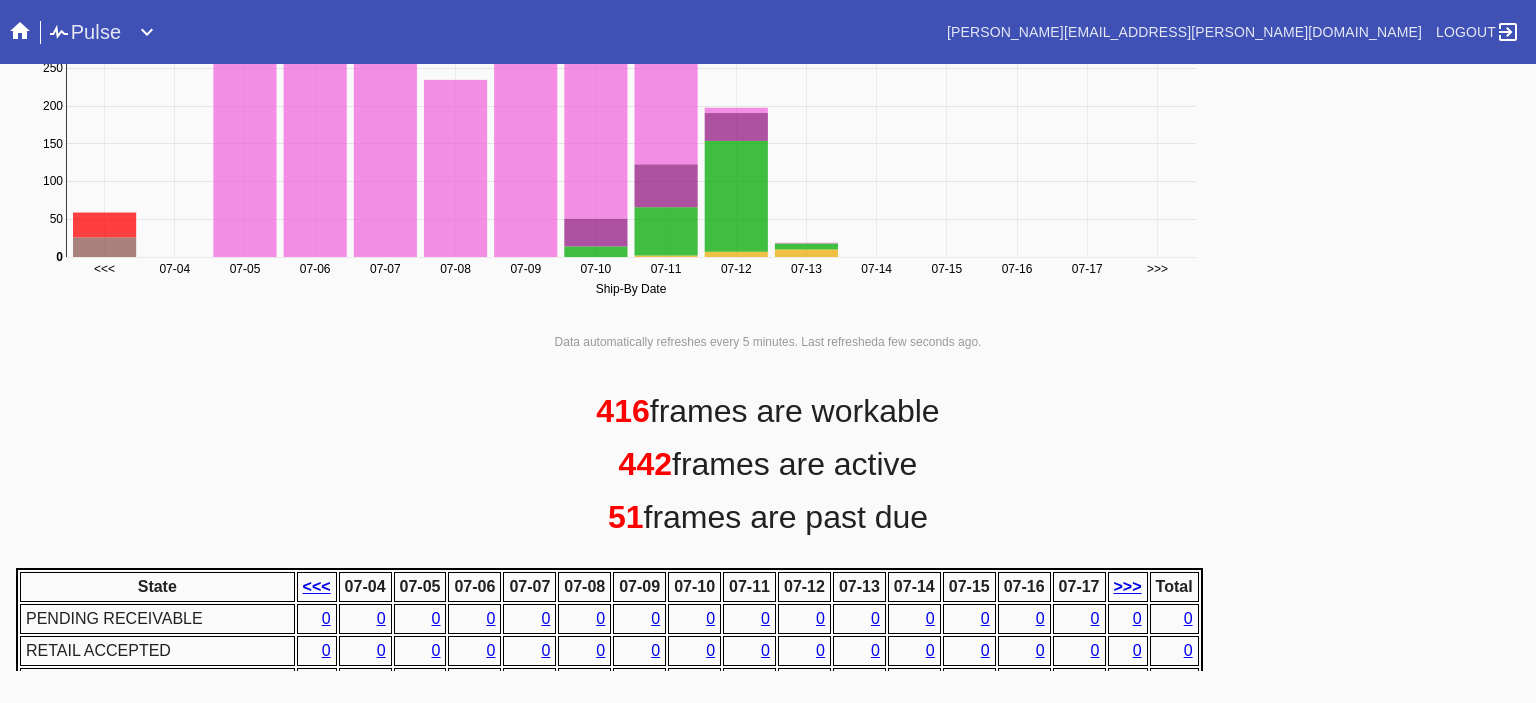 scroll, scrollTop: 936, scrollLeft: 0, axis: vertical 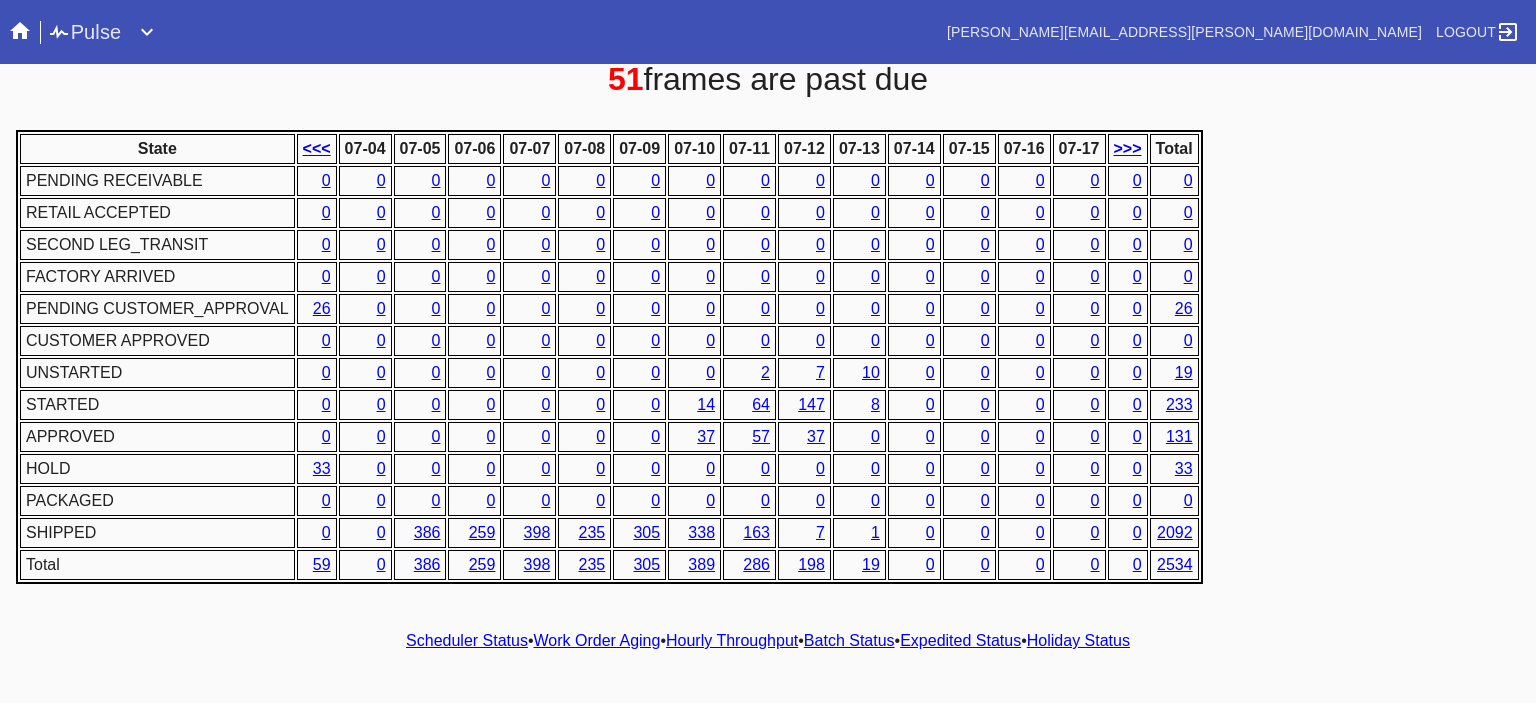 click on "14" at bounding box center [706, 404] 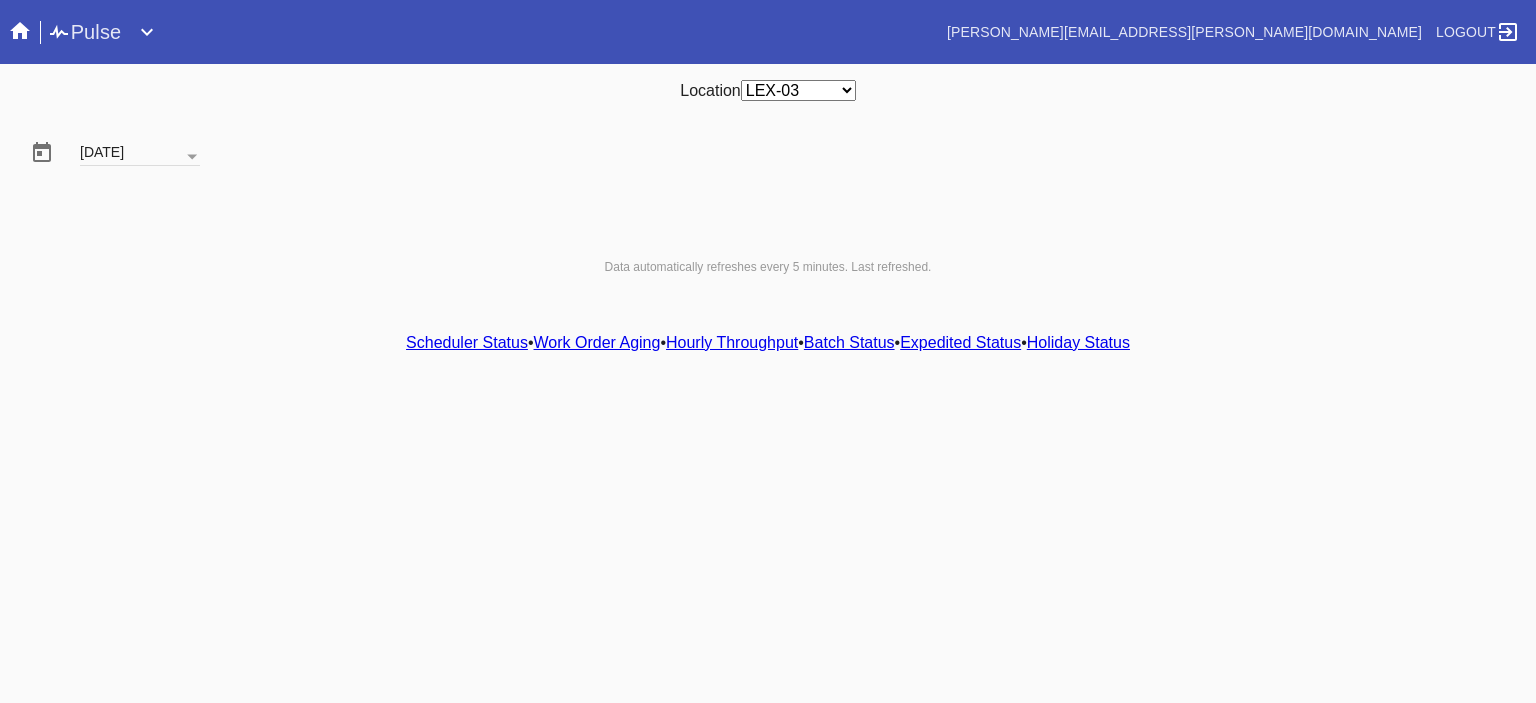 scroll, scrollTop: 0, scrollLeft: 0, axis: both 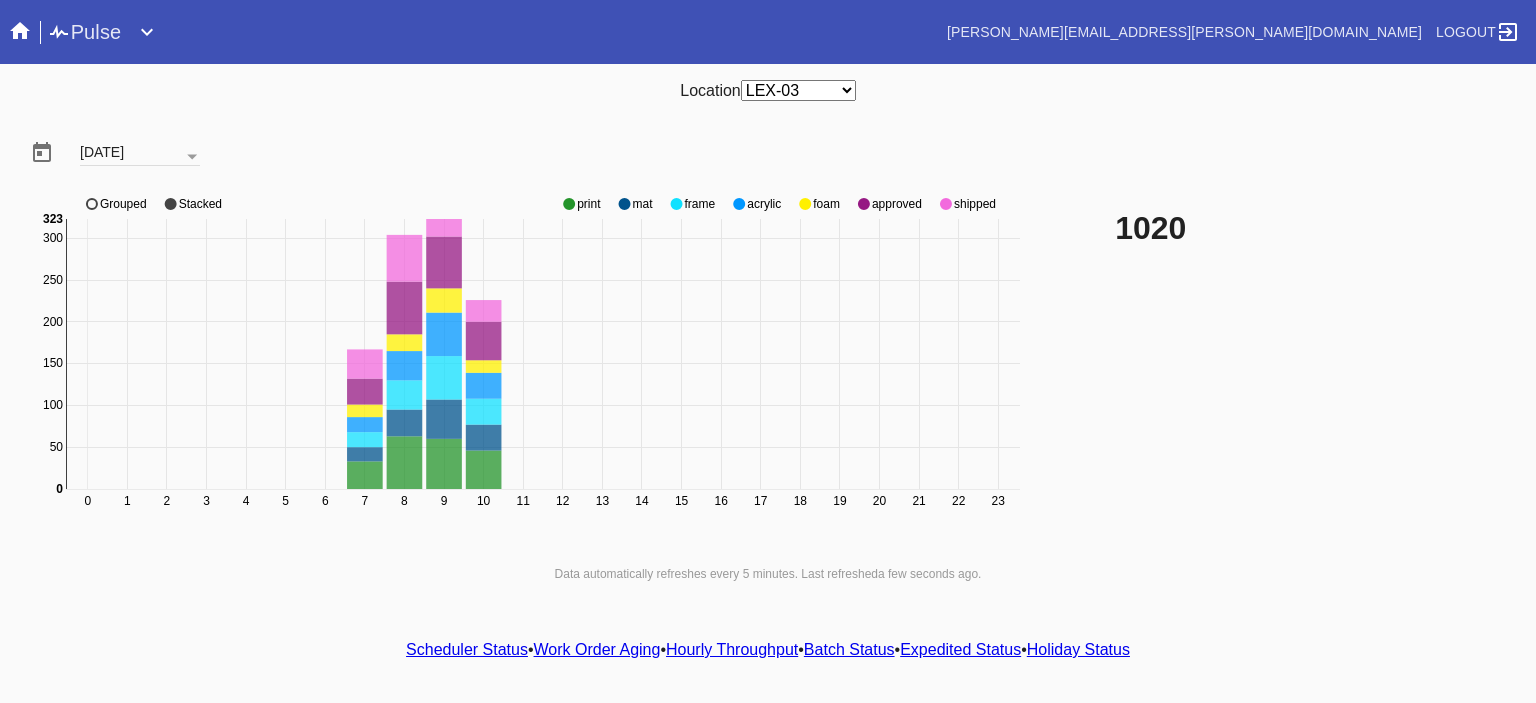 click 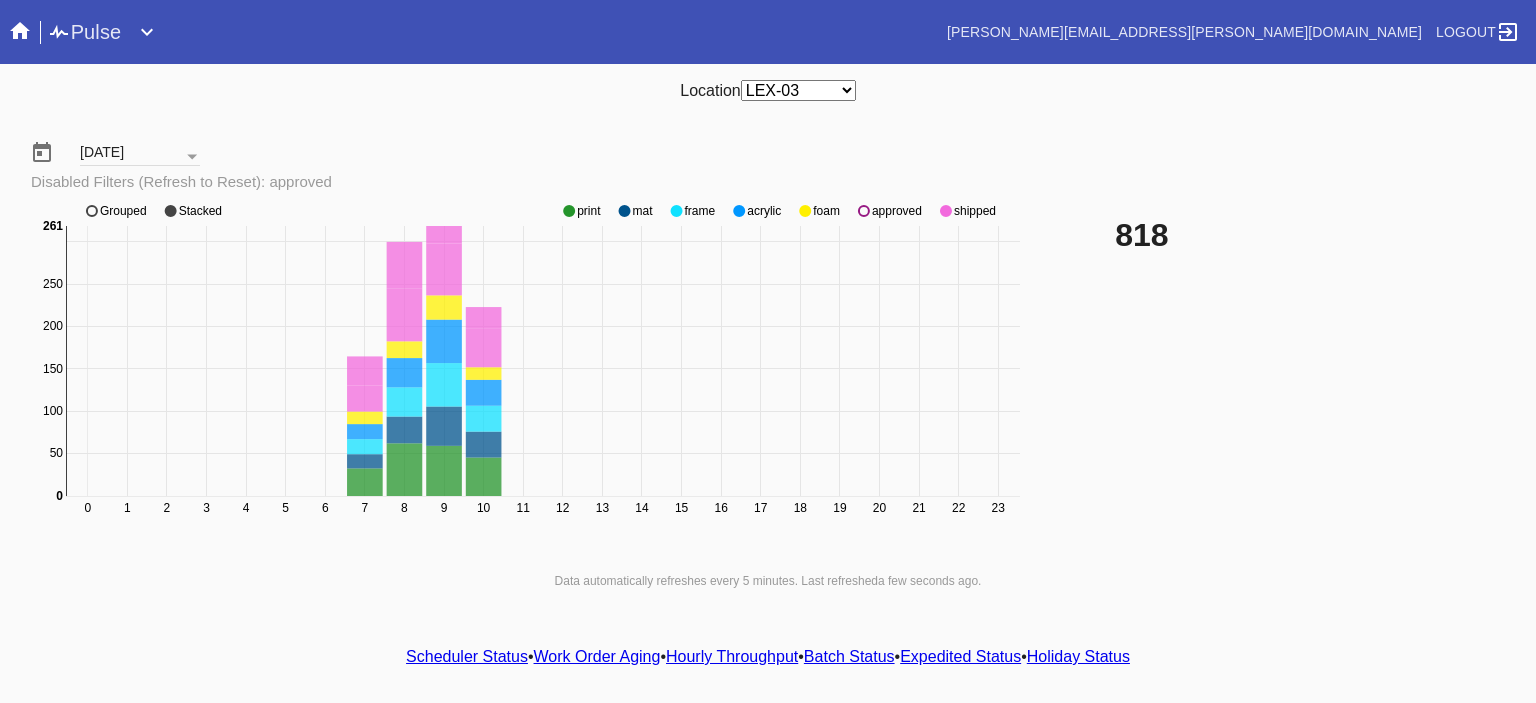click 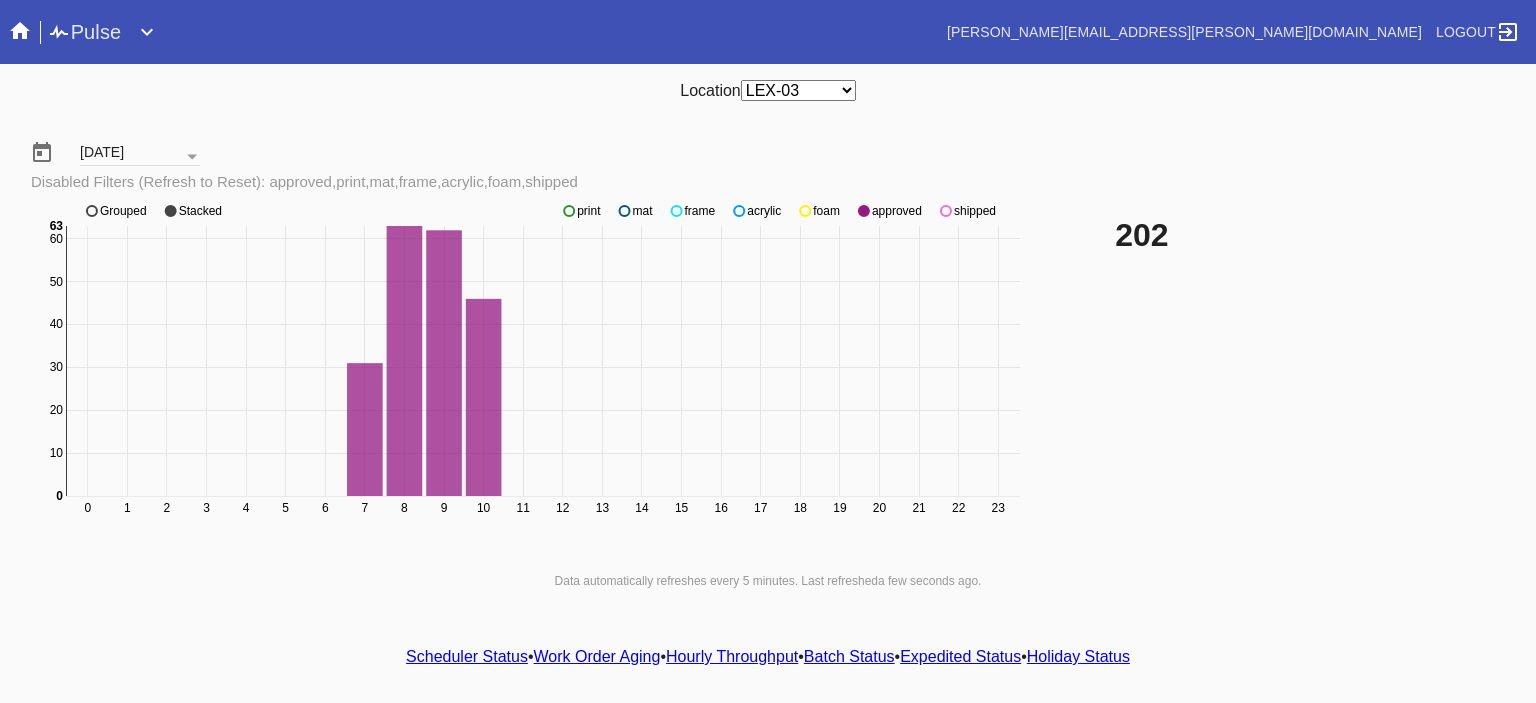 click 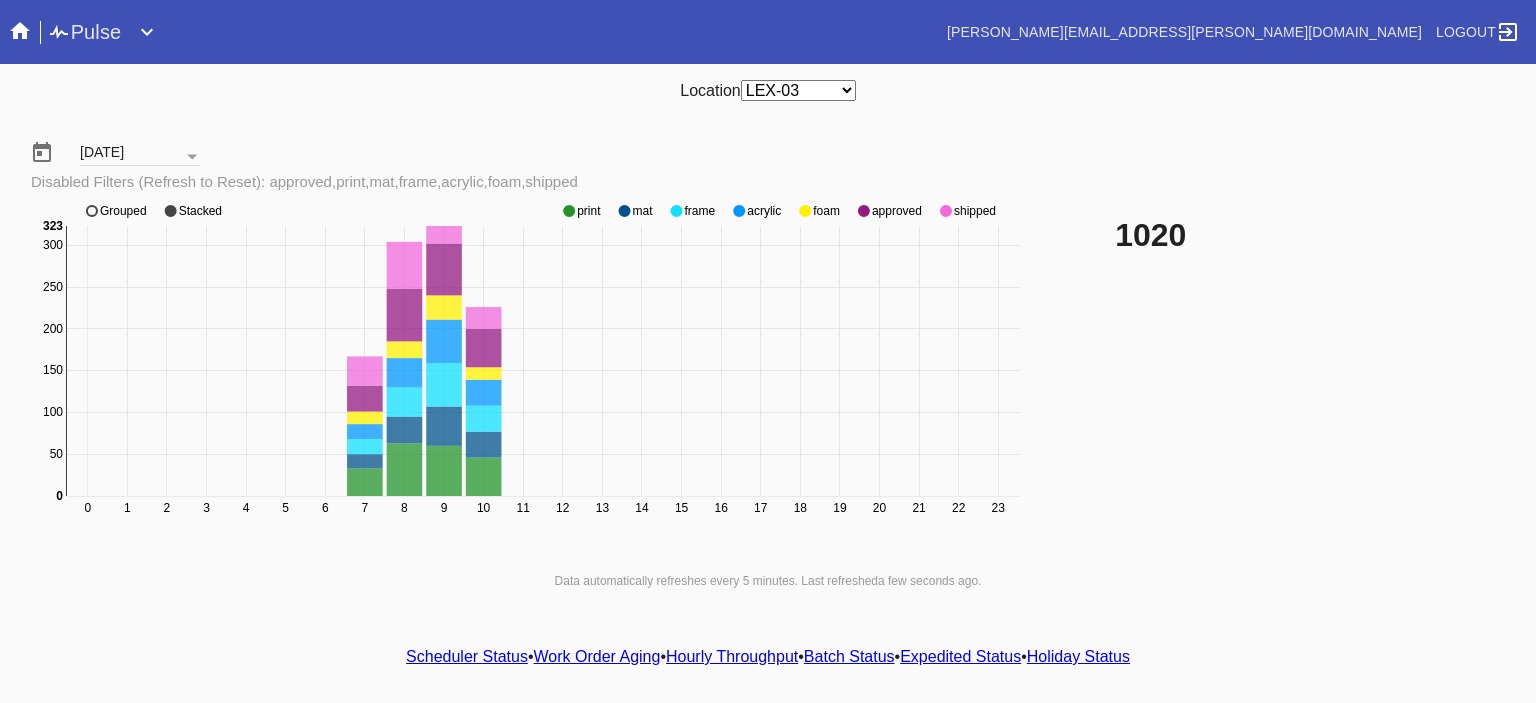 click 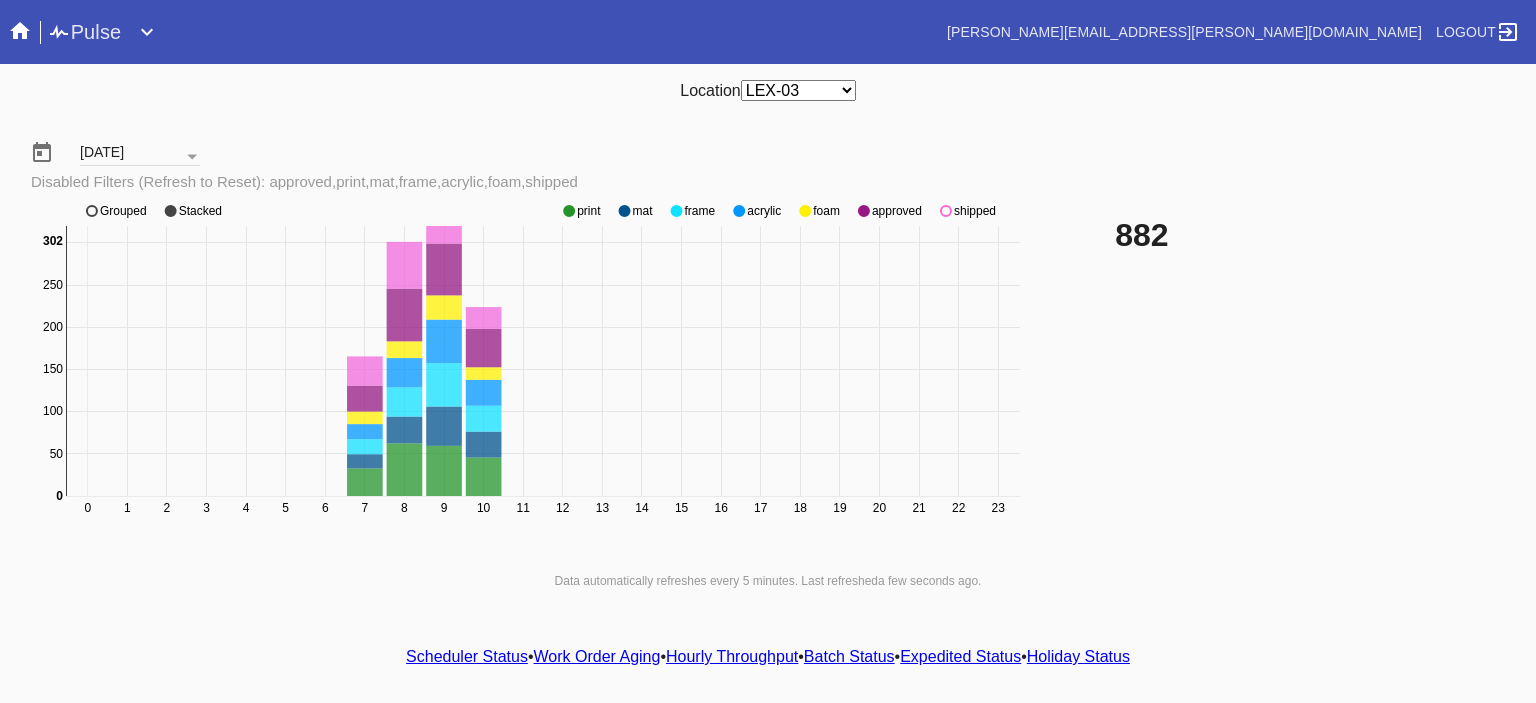 click 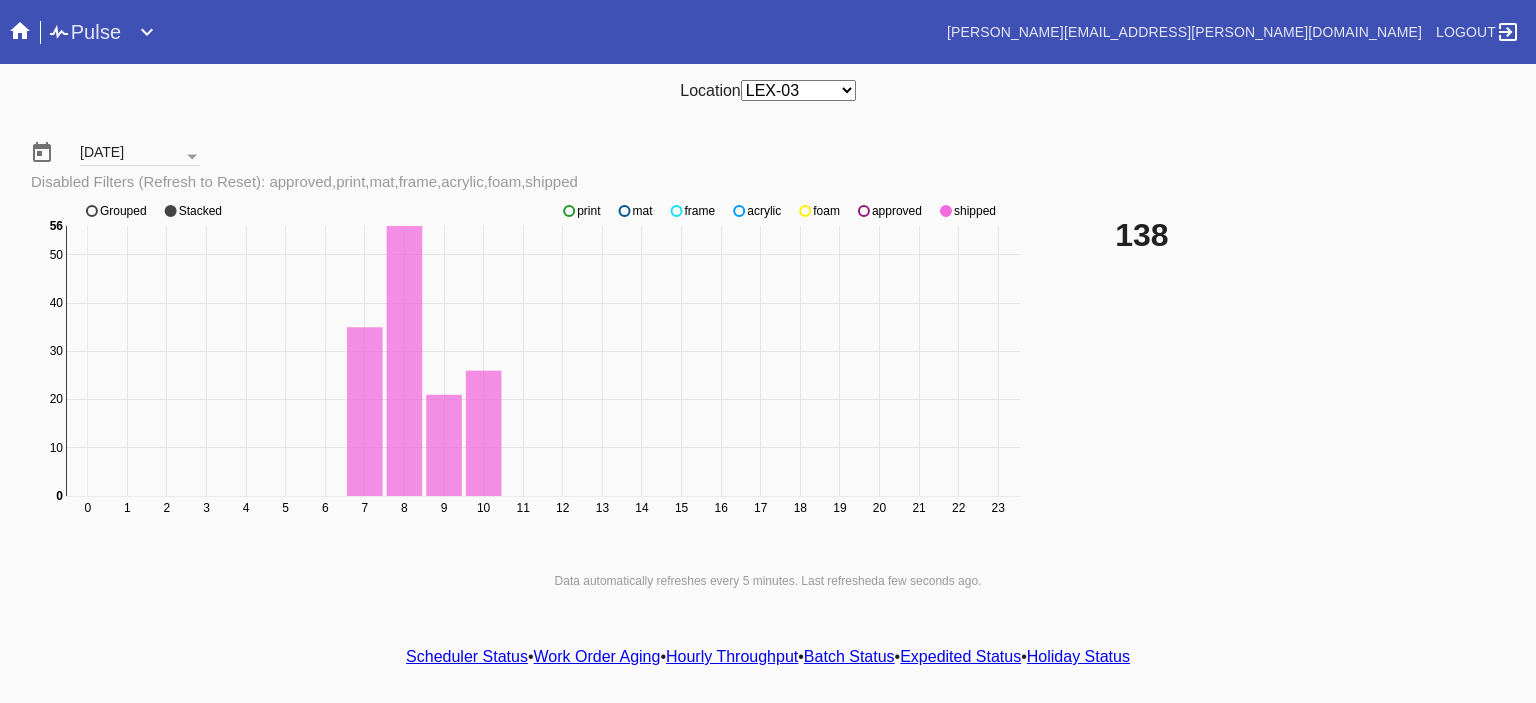 click 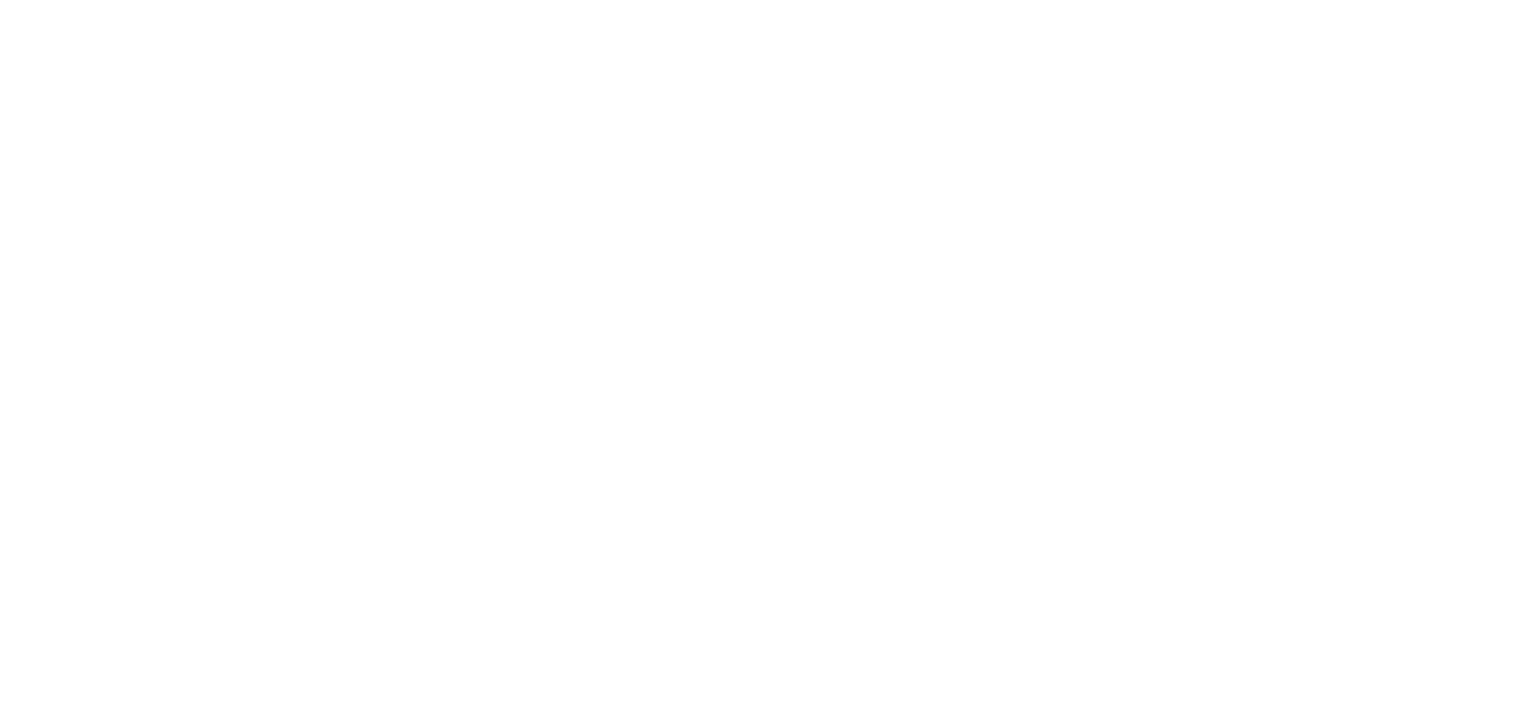scroll, scrollTop: 0, scrollLeft: 0, axis: both 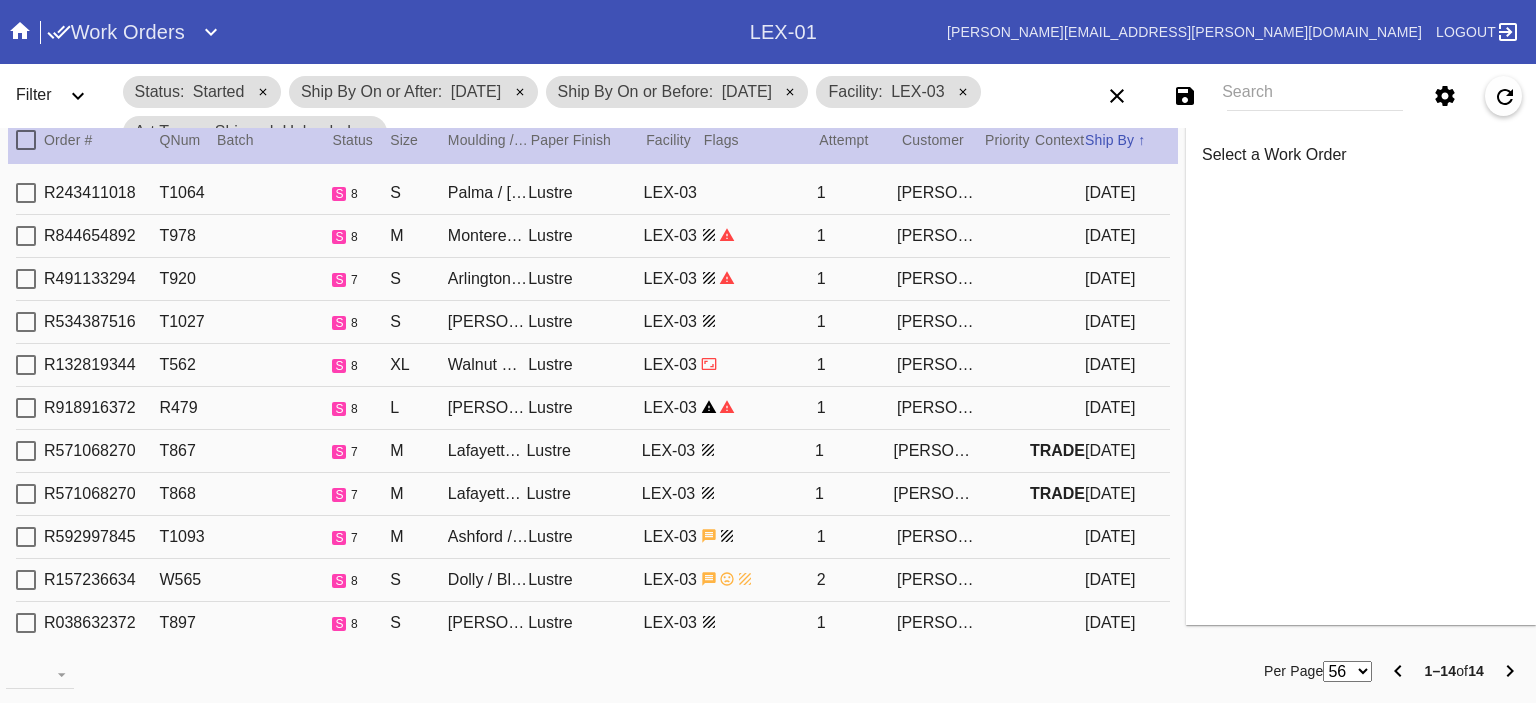 click on "R243411018 T1064 s   8 S Palma / Dove White Lustre LEX-03 1 marina evans
2025-07-10 R844654892 T978 s   8 M Monterey / Navy Mini Stripe Lustre LEX-03 1 Lauryl Schraedly
2025-07-10 R491133294 T920 s   7 S Arlington / Dove White Lustre LEX-03 1 Sydne Michel
2025-07-10 R534387516 T1027 s   8 S Mercer Slim / Dove White Lustre LEX-03 1 Jen de la Fuente
2025-07-10 R132819344 T562 s   8 XL Walnut Round / No Mat Lustre LEX-03 1 Whitney Goodman
2025-07-10 R918916372 R479 s   8 L Mercer / Dove White Lustre LEX-03 1 Jessica Rodriguez
2025-07-10 R571068270 T867 s   7 M Lafayette / Light Blue Cabana Stripe Lustre LEX-03 1 Madeline Nafus
TRADE 2025-07-10 R571068270 T868 s   7 M Lafayette / Light Blue Cabana Stripe Lustre LEX-03 1 Madeline Nafus
TRADE 2025-07-10 R592997845 T1093 s   7 M Ashford / Stone Cabana Stripe Lustre LEX-03 1 Ashley Adams
2025-07-10 R157236634 W565 s   8 S Dolly  / Blush Lustre LEX-03 2 Katherine Dempsey
2025-07-10 R038632372 T897 s   8 S Lustre 1" at bounding box center [593, 402] 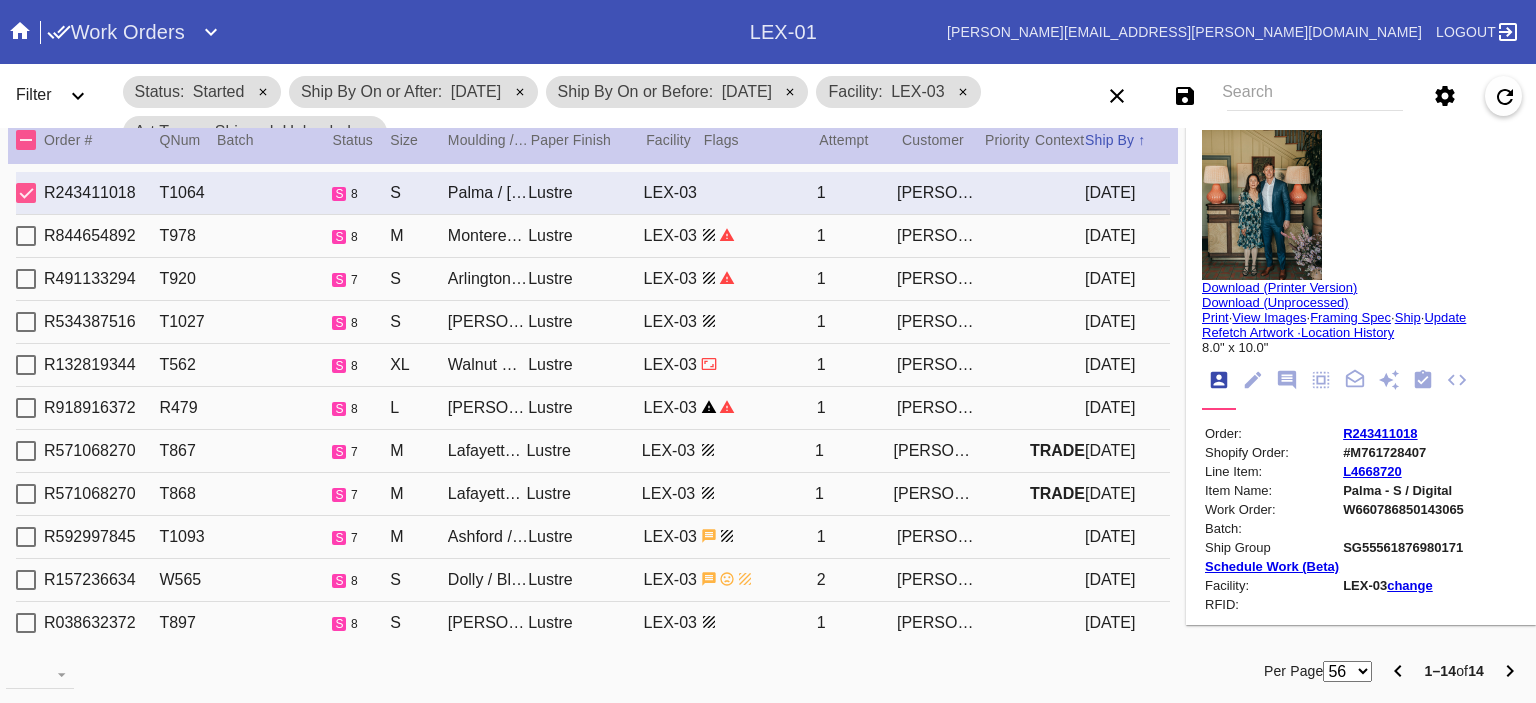 type on "3.0" 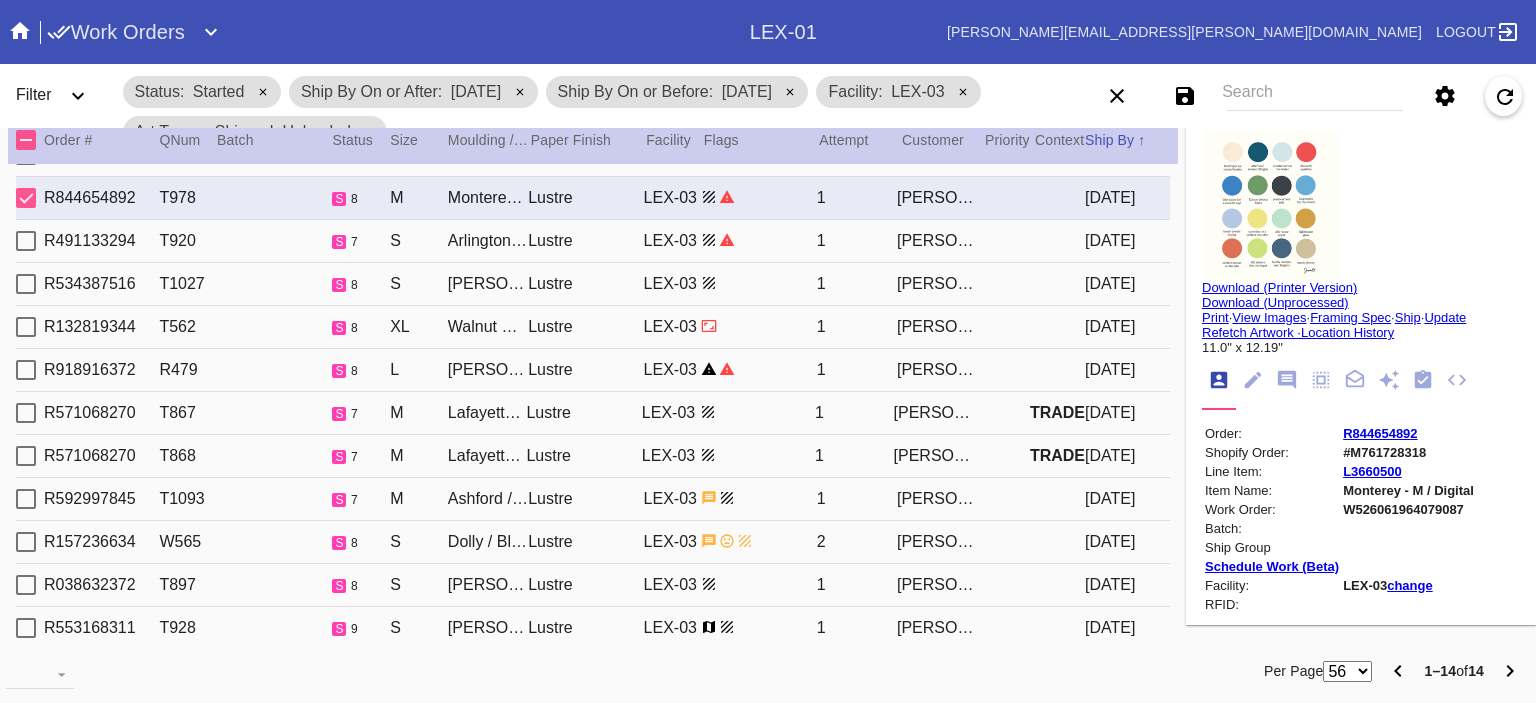 scroll, scrollTop: 40, scrollLeft: 0, axis: vertical 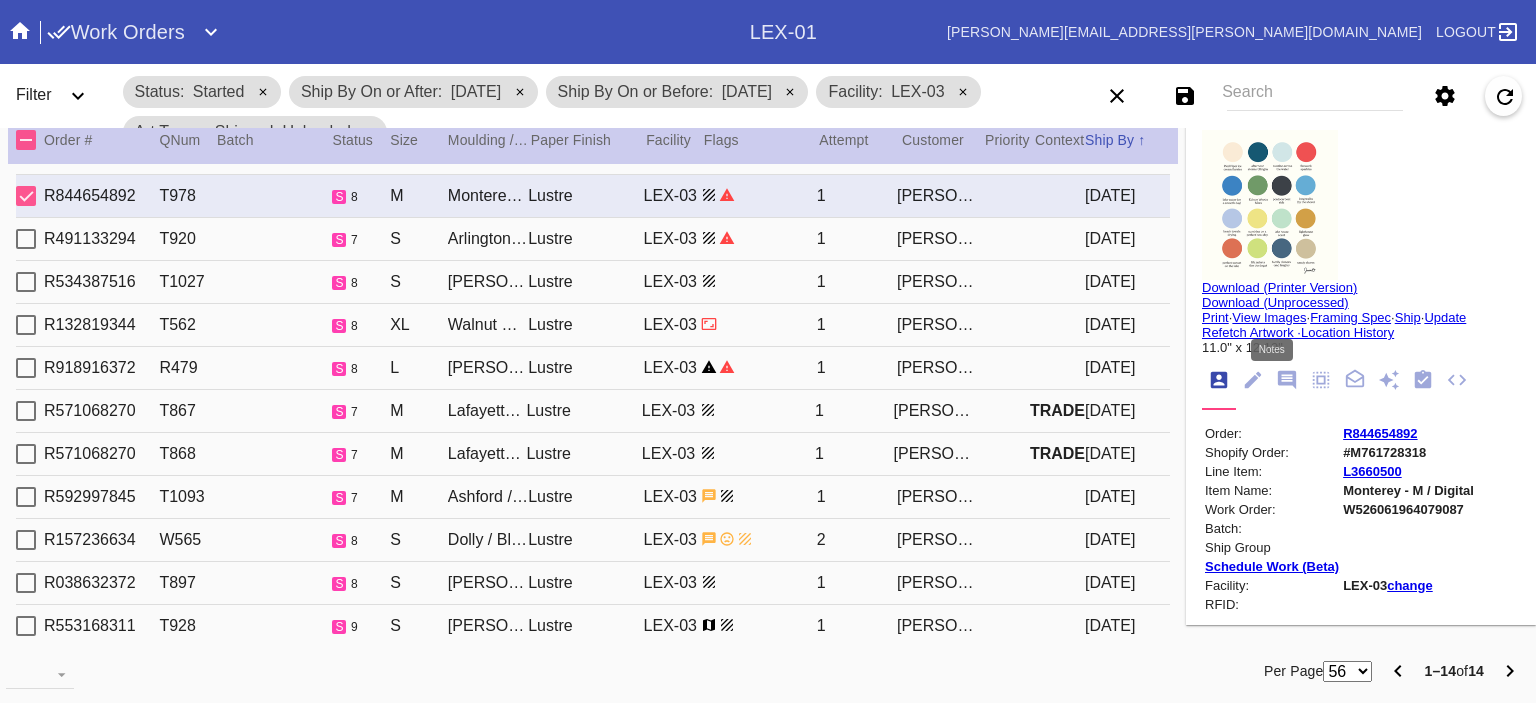 click 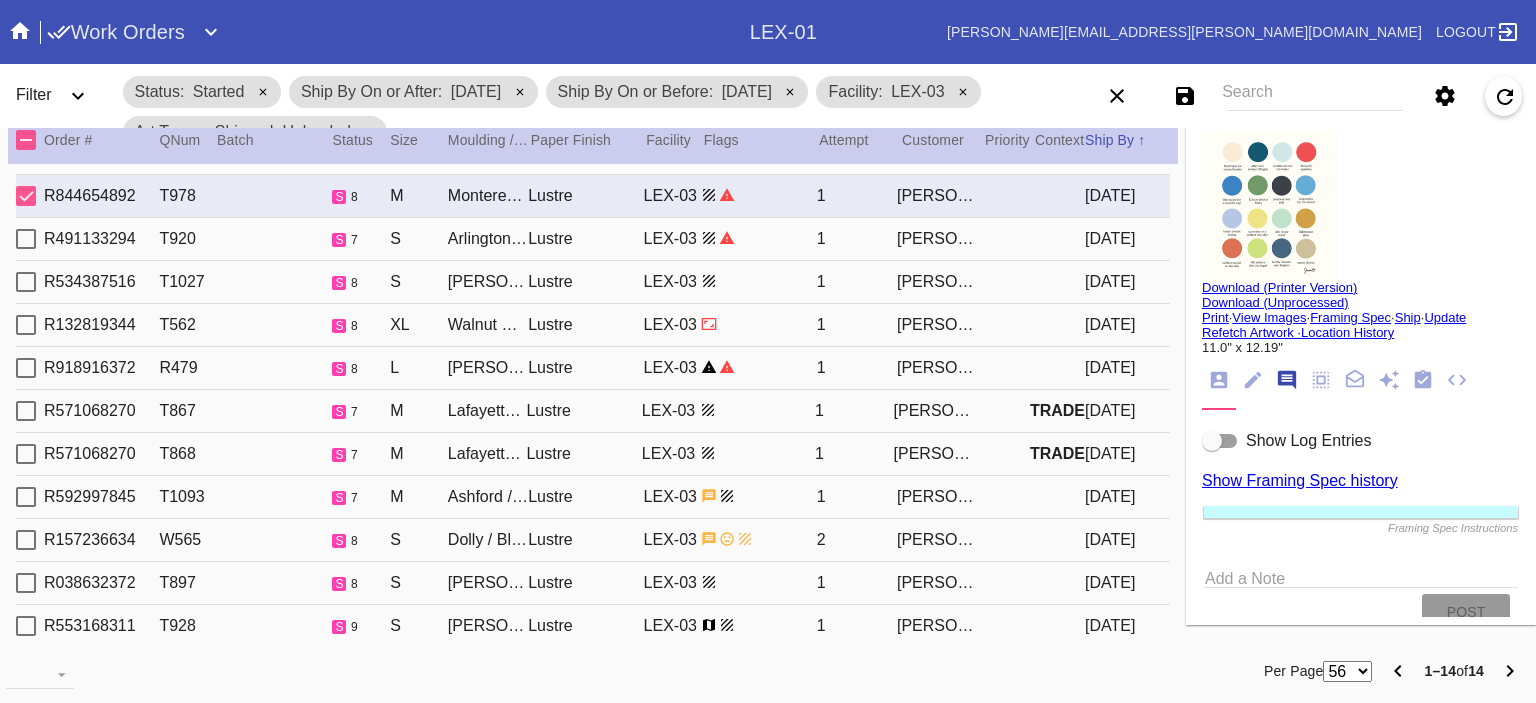 scroll, scrollTop: 123, scrollLeft: 0, axis: vertical 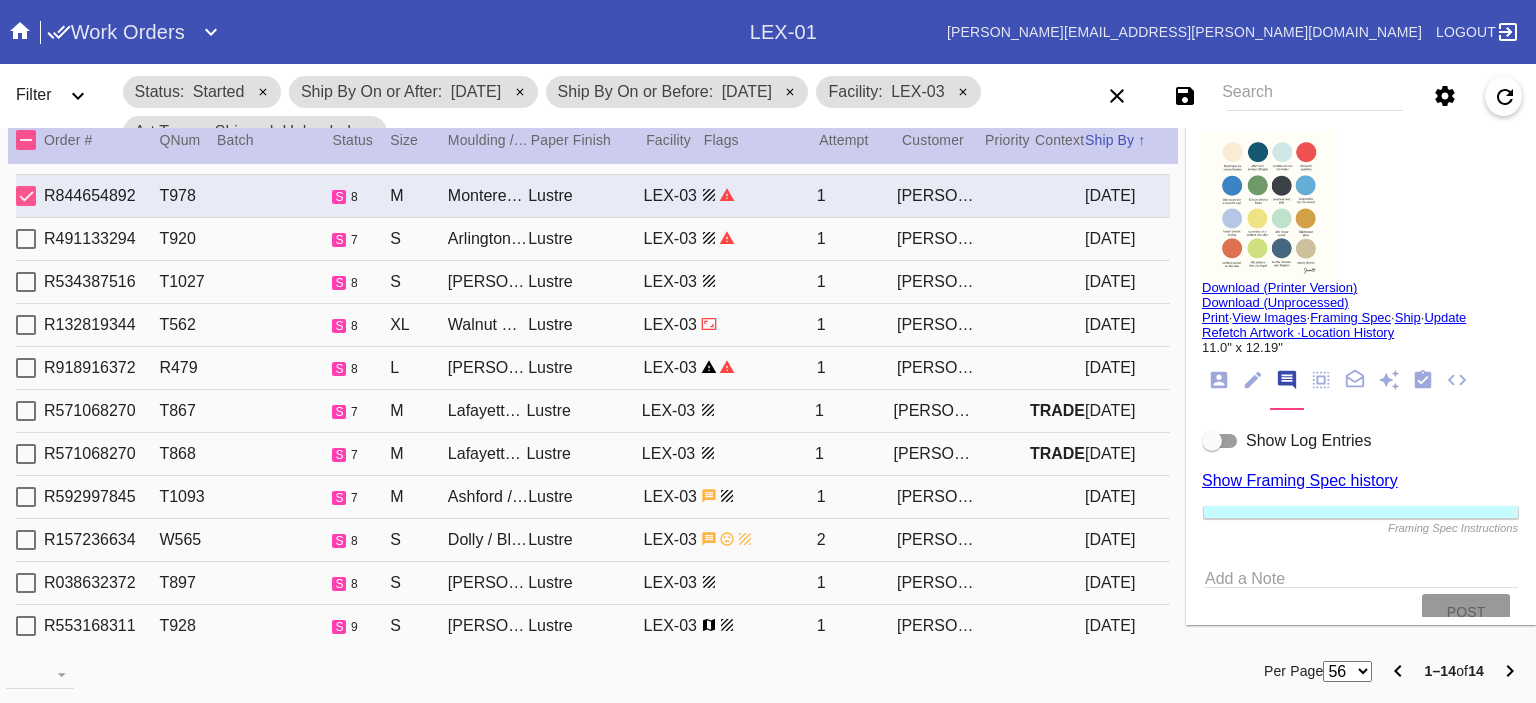 click on "Show Log Entries" at bounding box center (1361, 441) 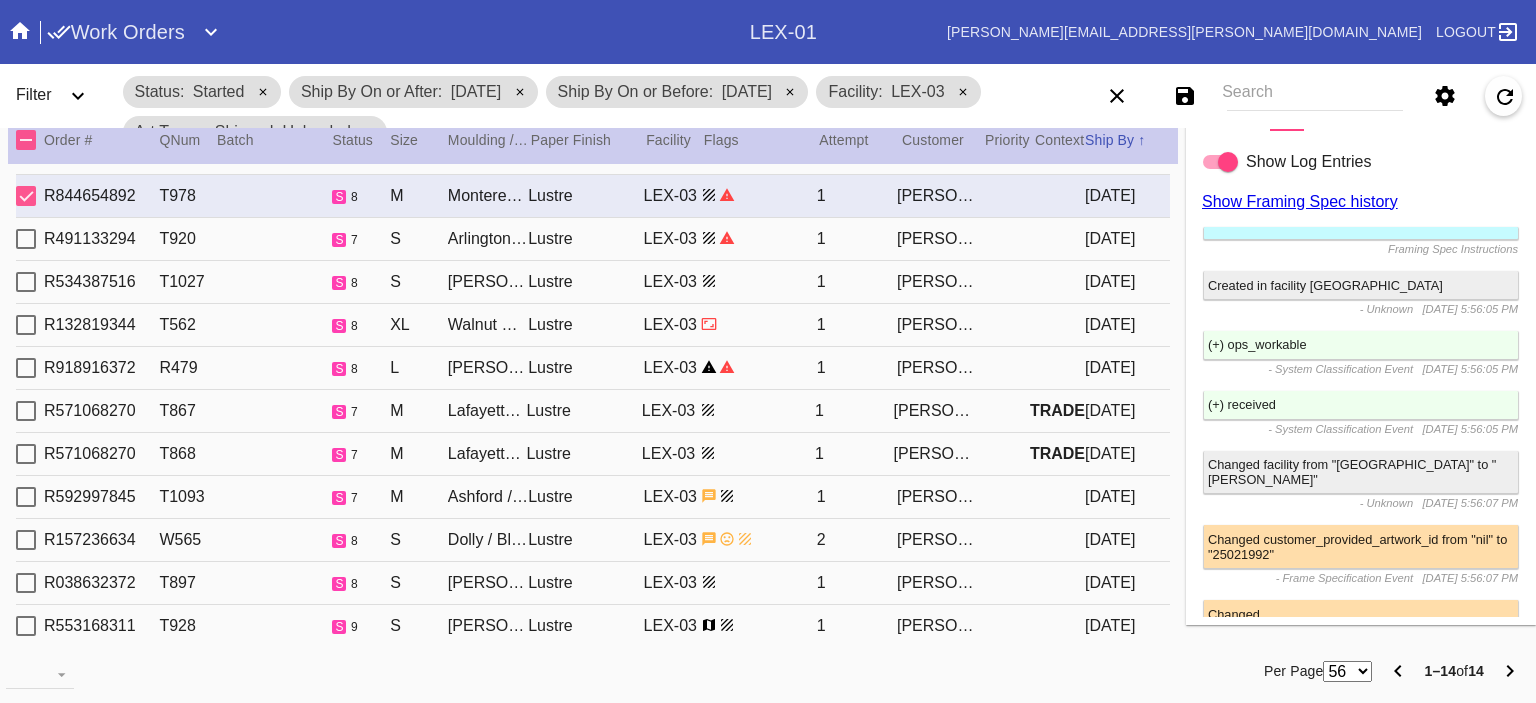 scroll, scrollTop: 0, scrollLeft: 0, axis: both 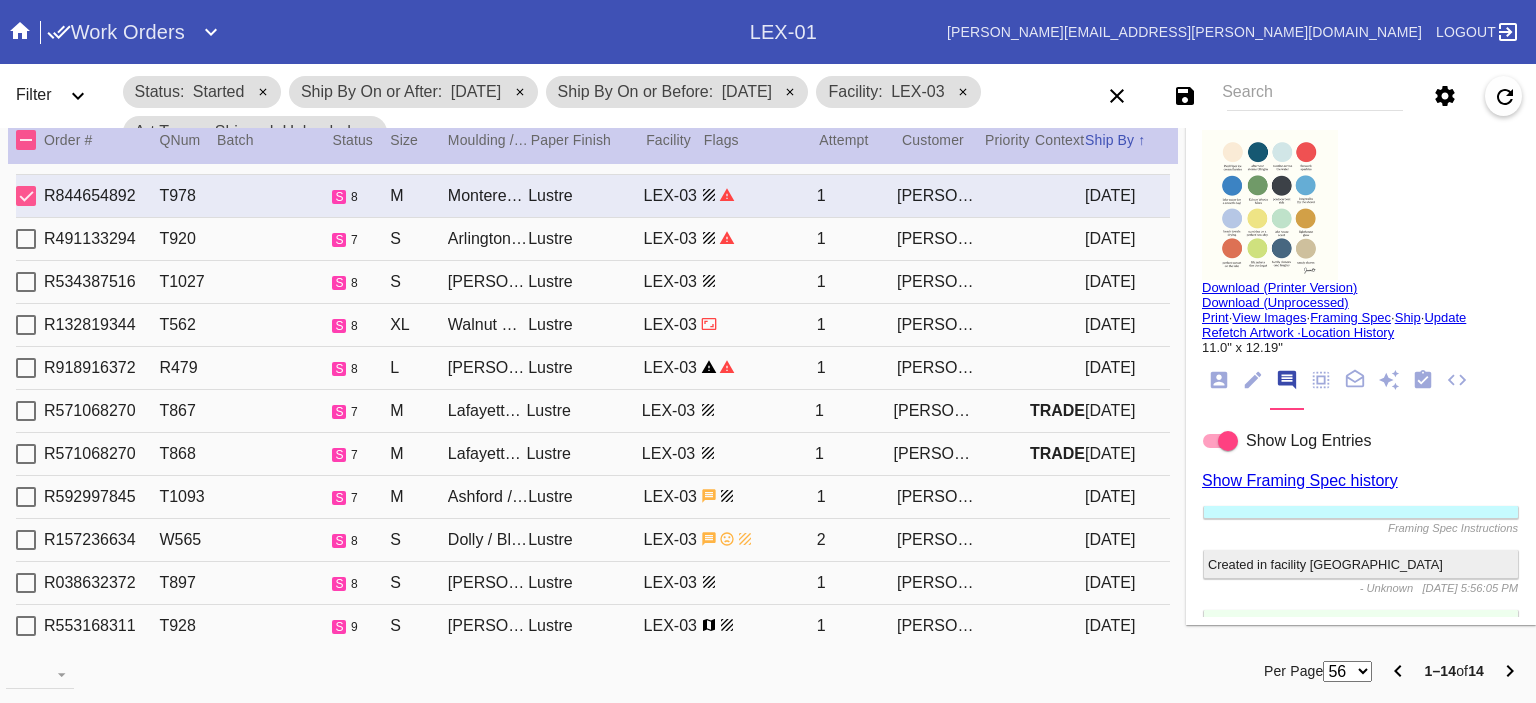 click on "R491133294 T920 s   7 S Arlington / Dove White Lustre LEX-03 1 Sydne Michel
2025-07-10" at bounding box center [593, 239] 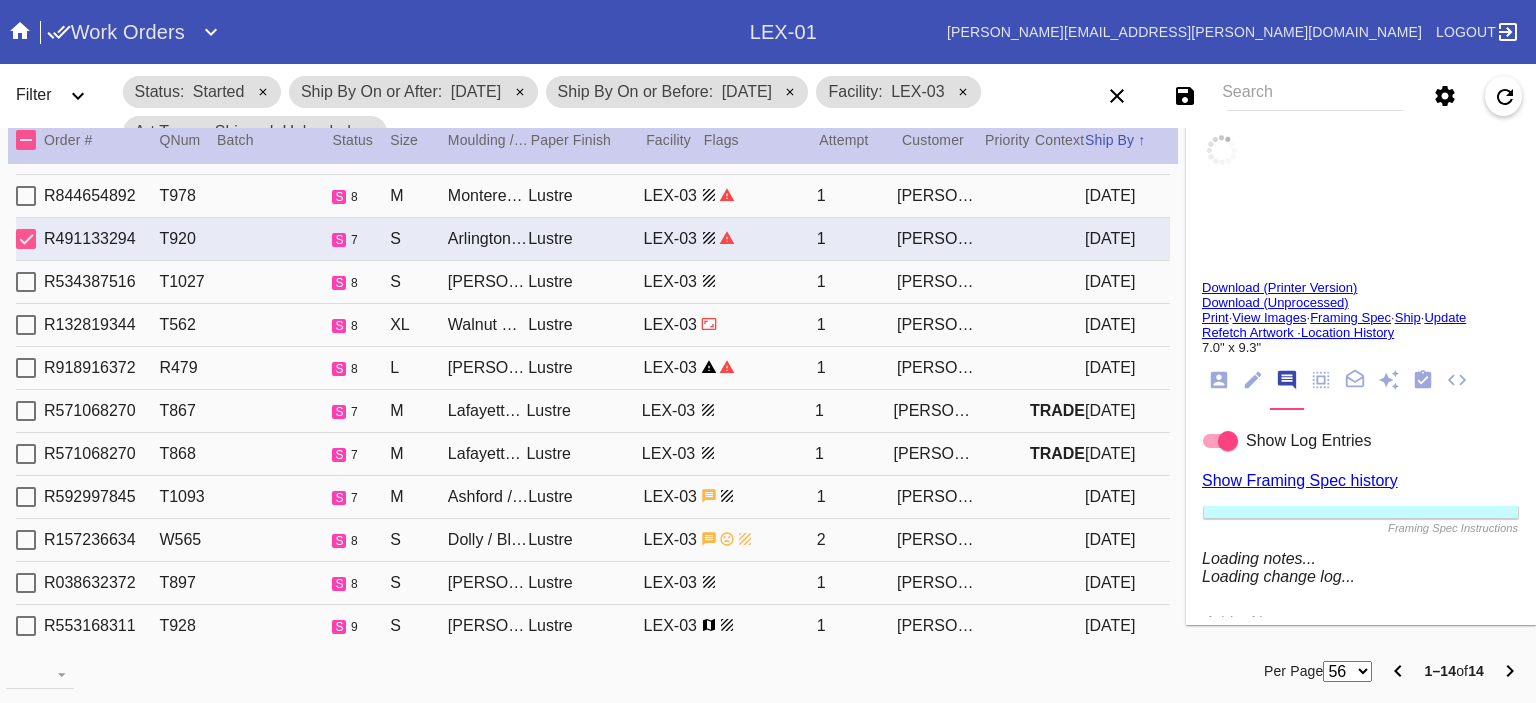 type on "Palm Beach 2025" 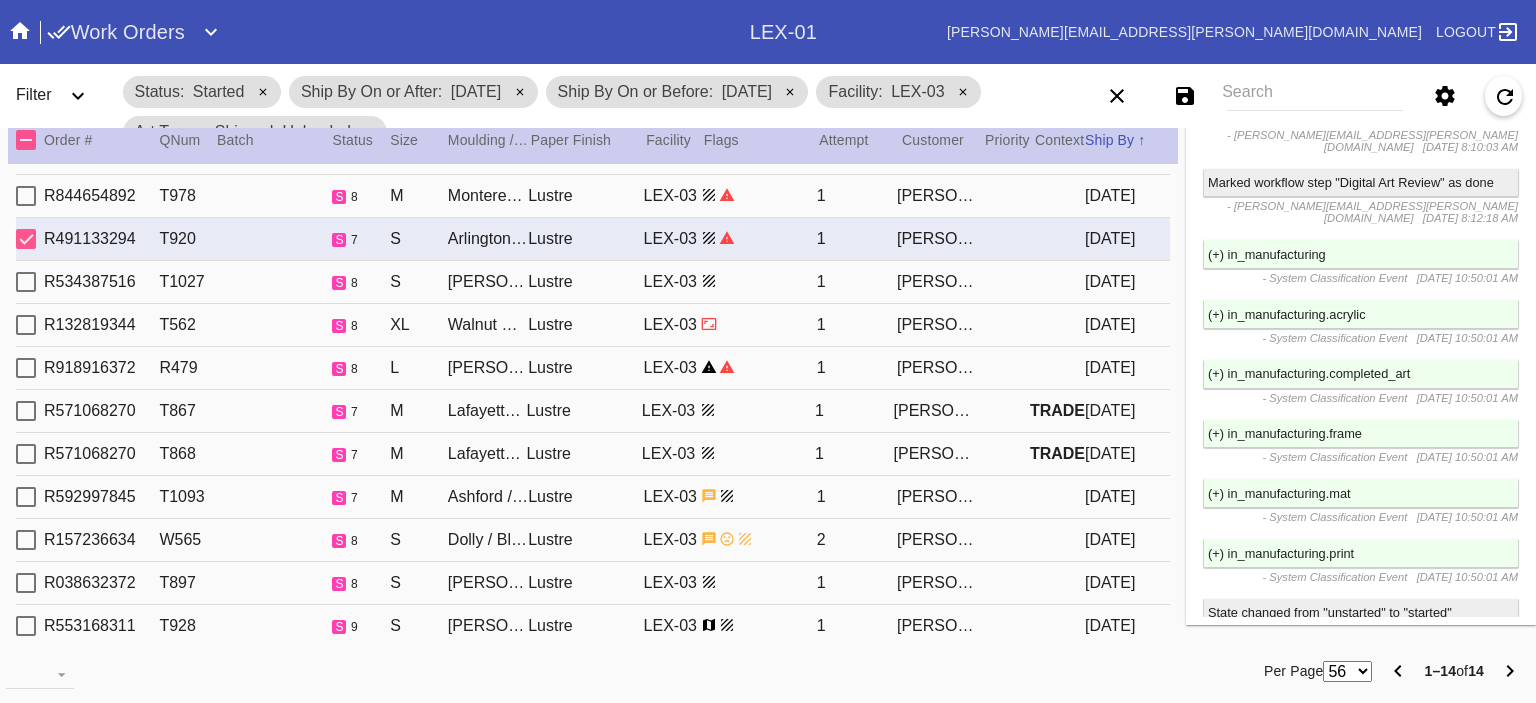 scroll, scrollTop: 1708, scrollLeft: 0, axis: vertical 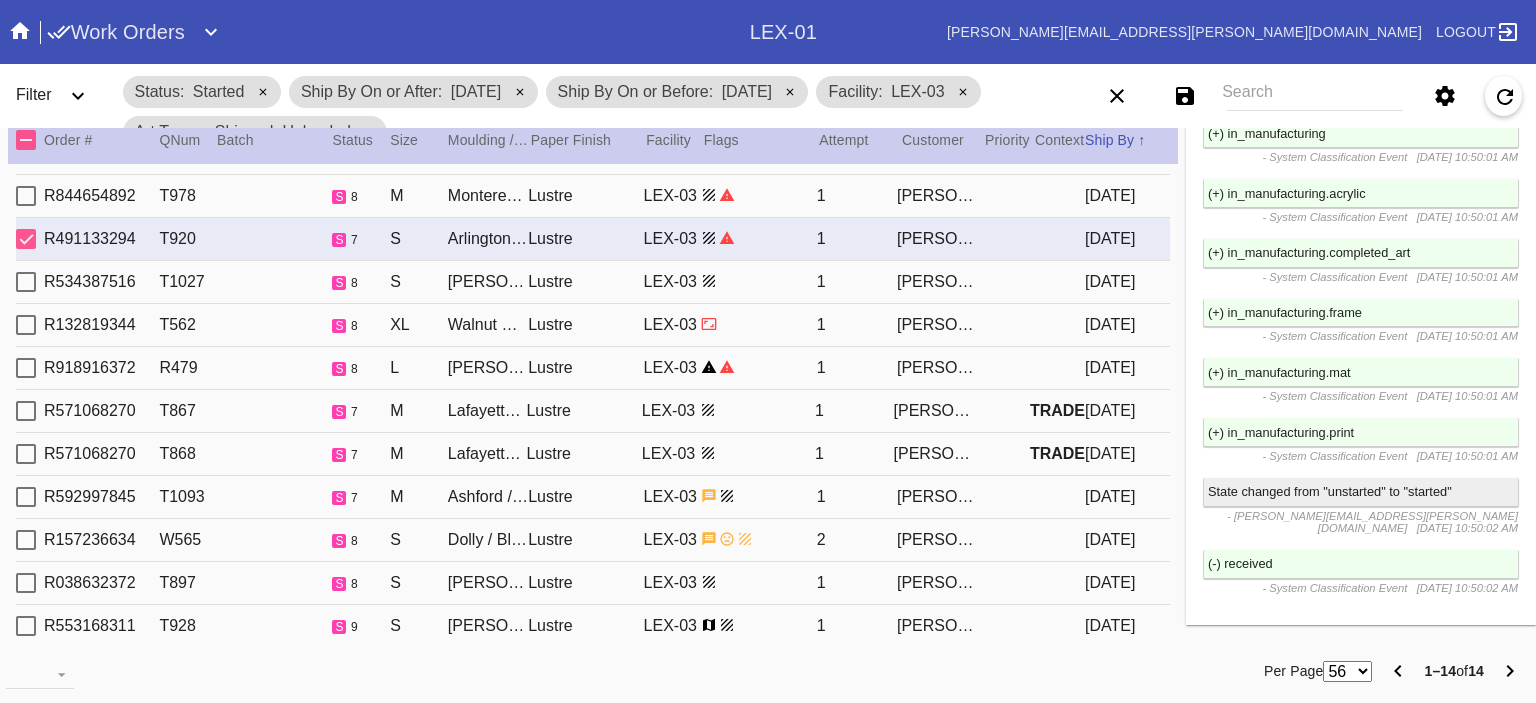 click on "- lisa.dennis@fbstudio.co" at bounding box center [1372, 522] 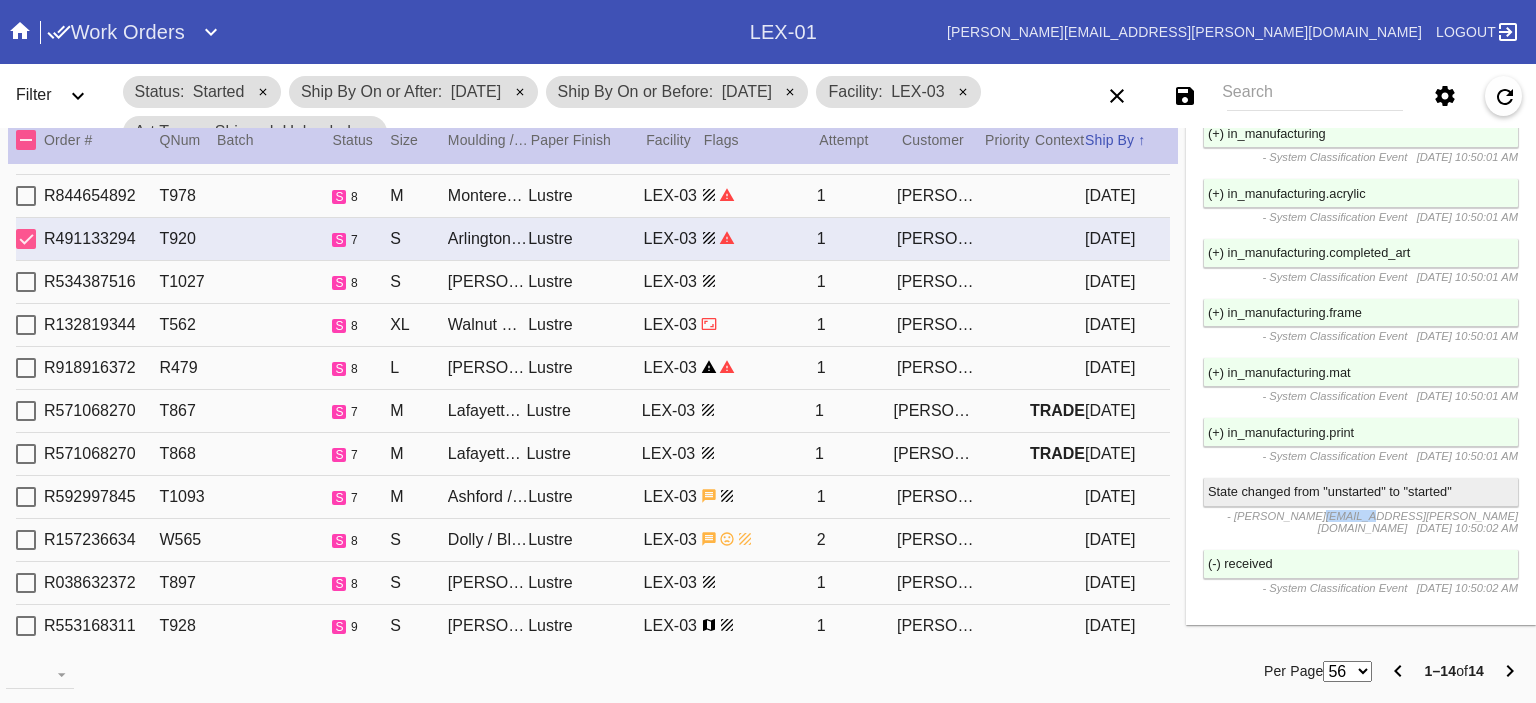 click on "- lisa.dennis@fbstudio.co" at bounding box center (1372, 522) 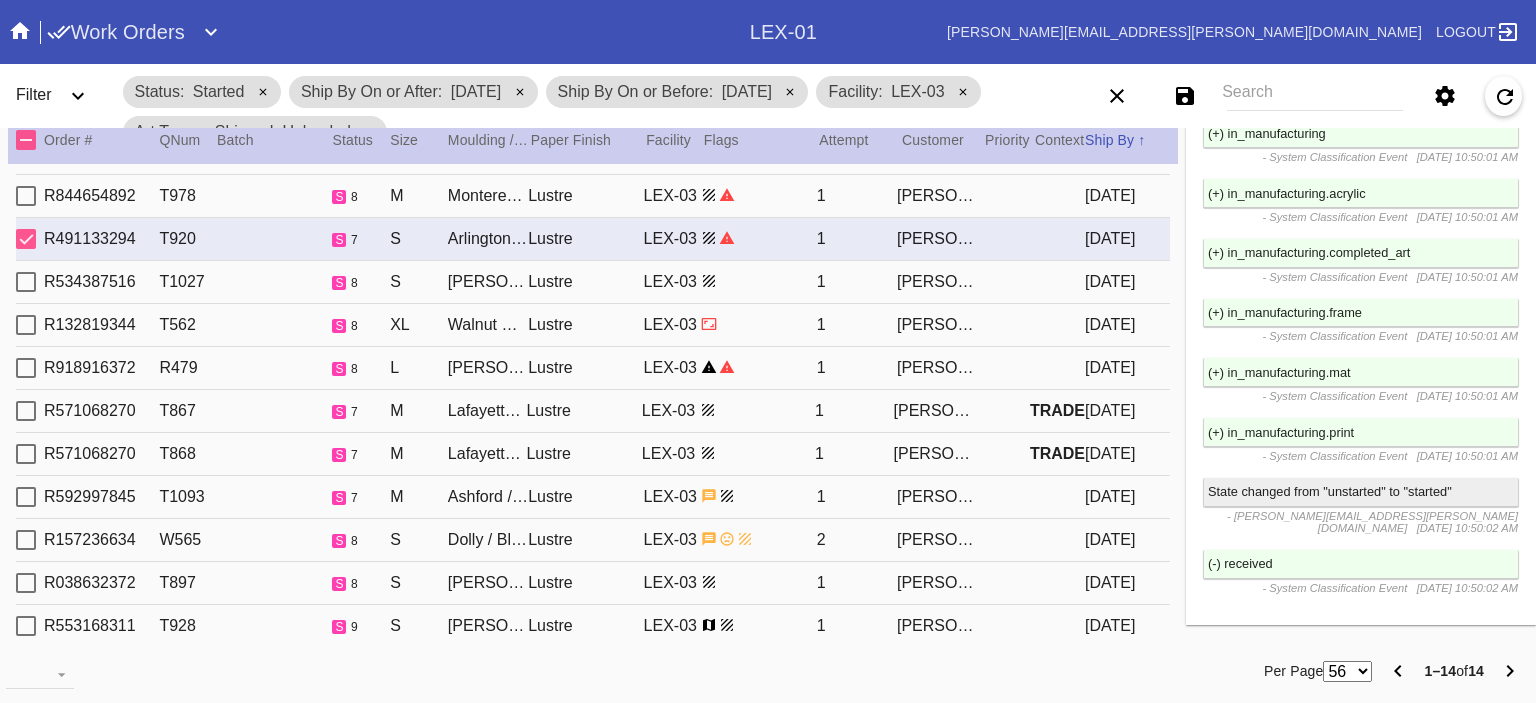 click on "- lisa.dennis@fbstudio.co" at bounding box center [1372, 522] 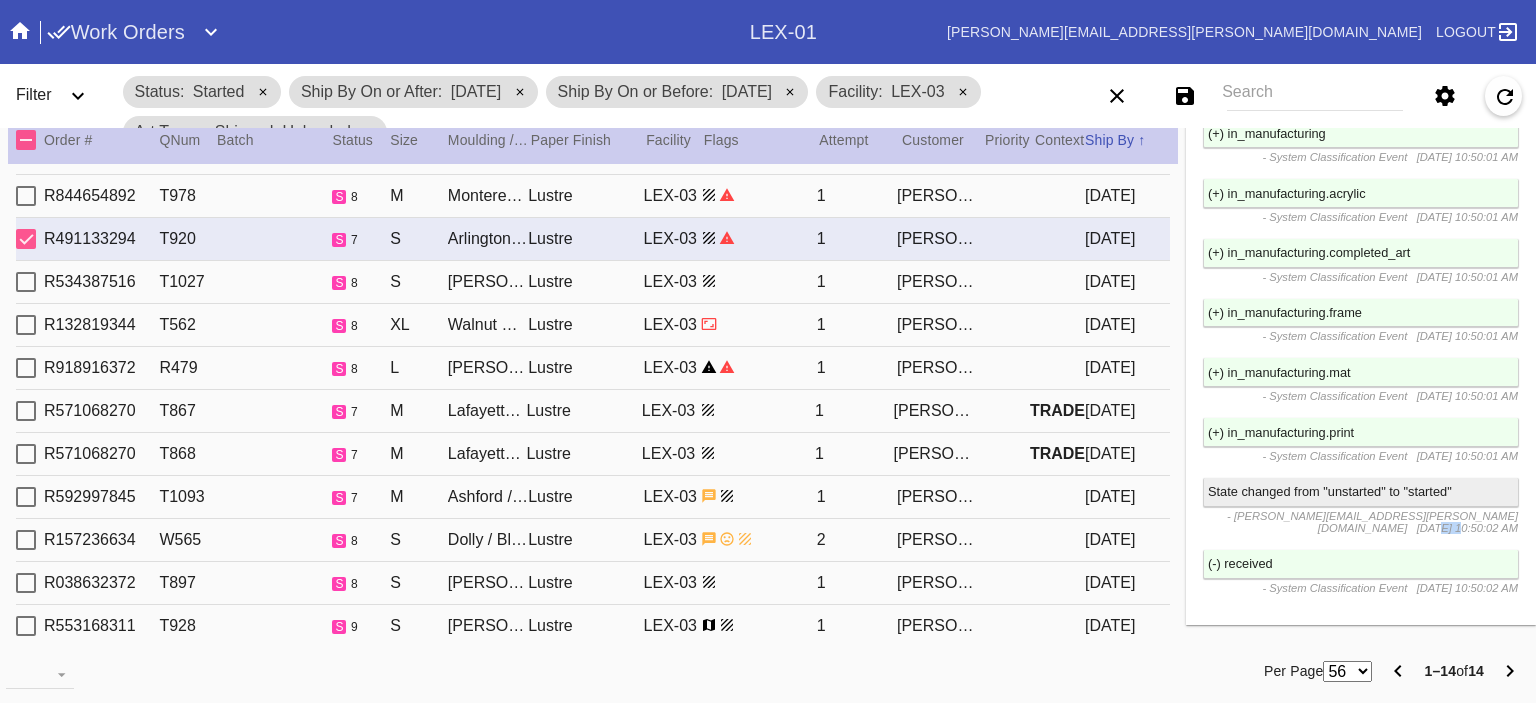 click on "7/8/2025, 10:50:02 AM" at bounding box center (1467, 528) 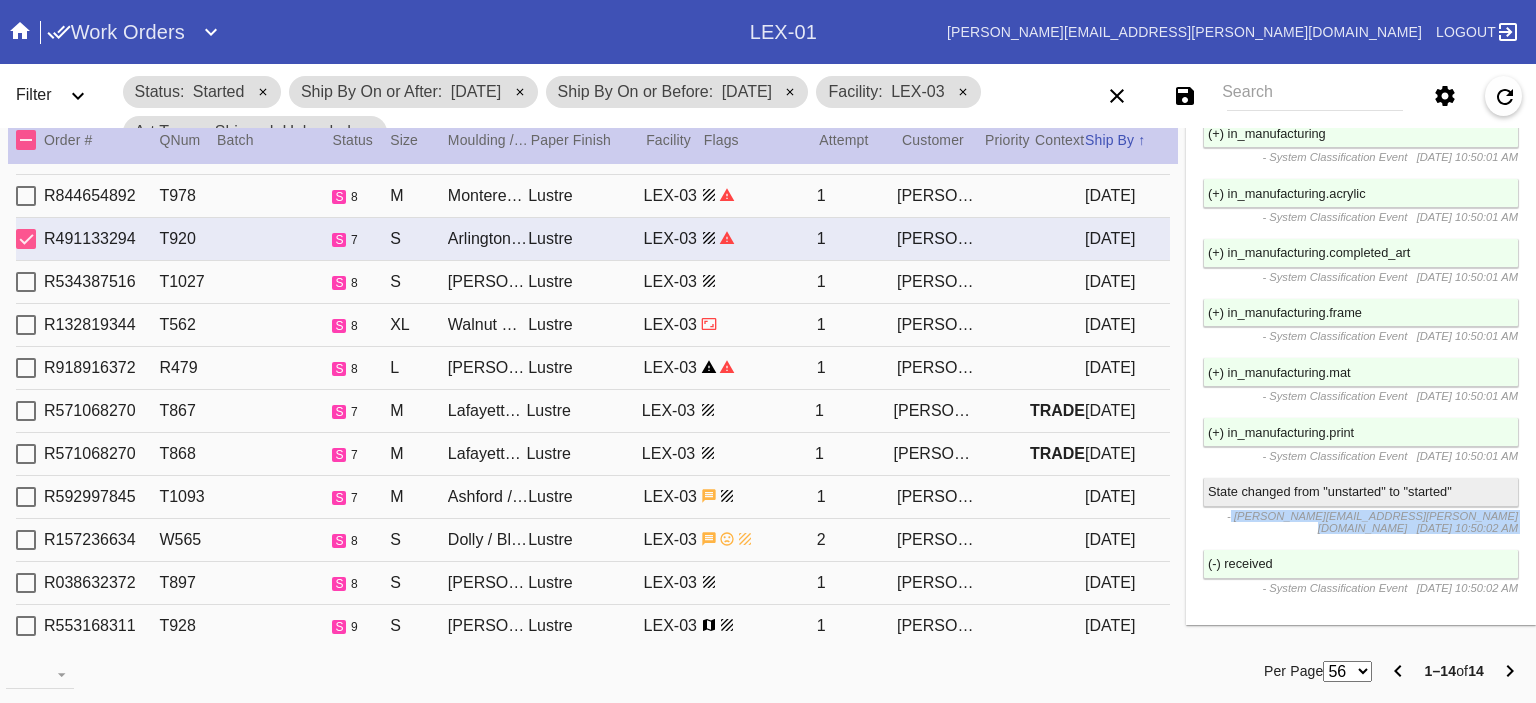 click on "7/8/2025, 10:50:02 AM" at bounding box center (1467, 528) 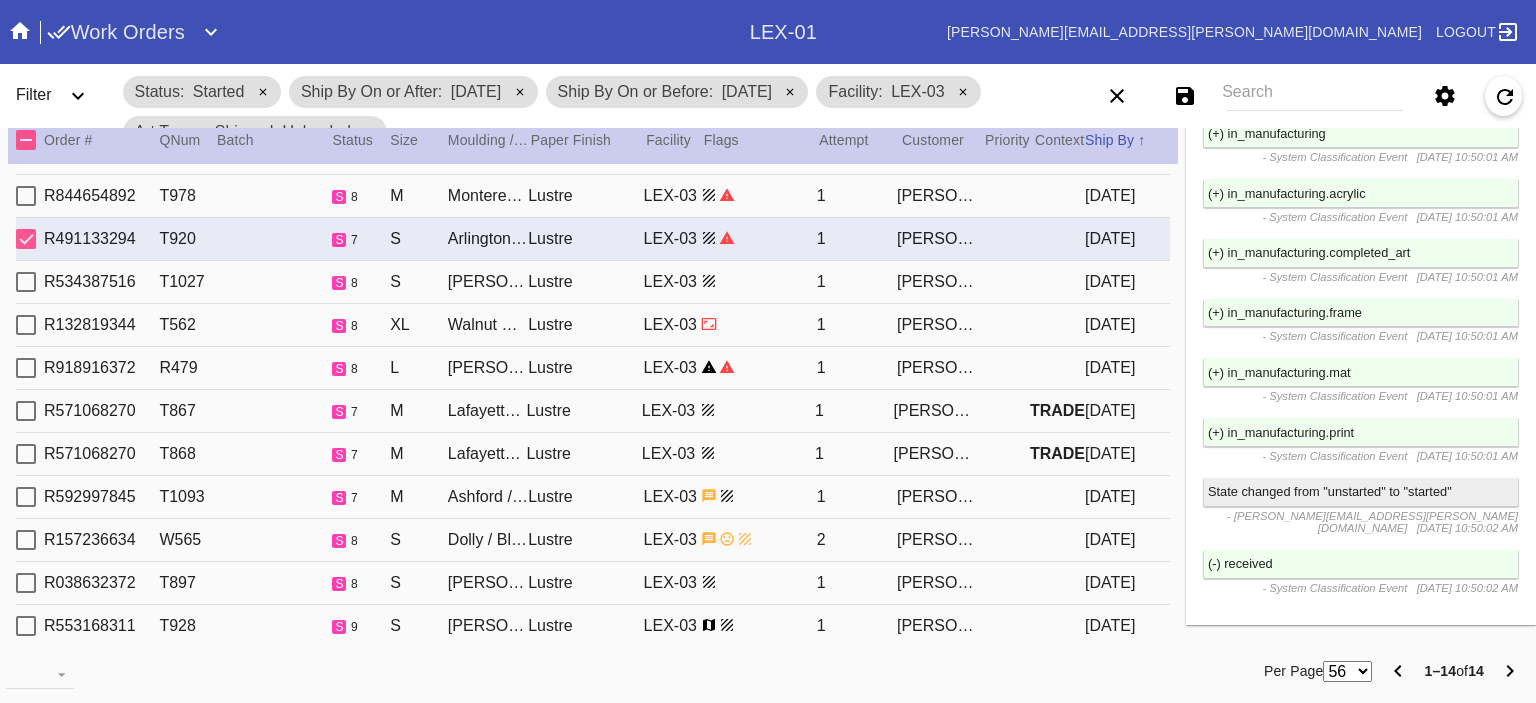 click on "R534387516 T1027 s   8 S Mercer Slim / Dove White Lustre LEX-03 1 Jen de la Fuente
2025-07-10" at bounding box center (593, 282) 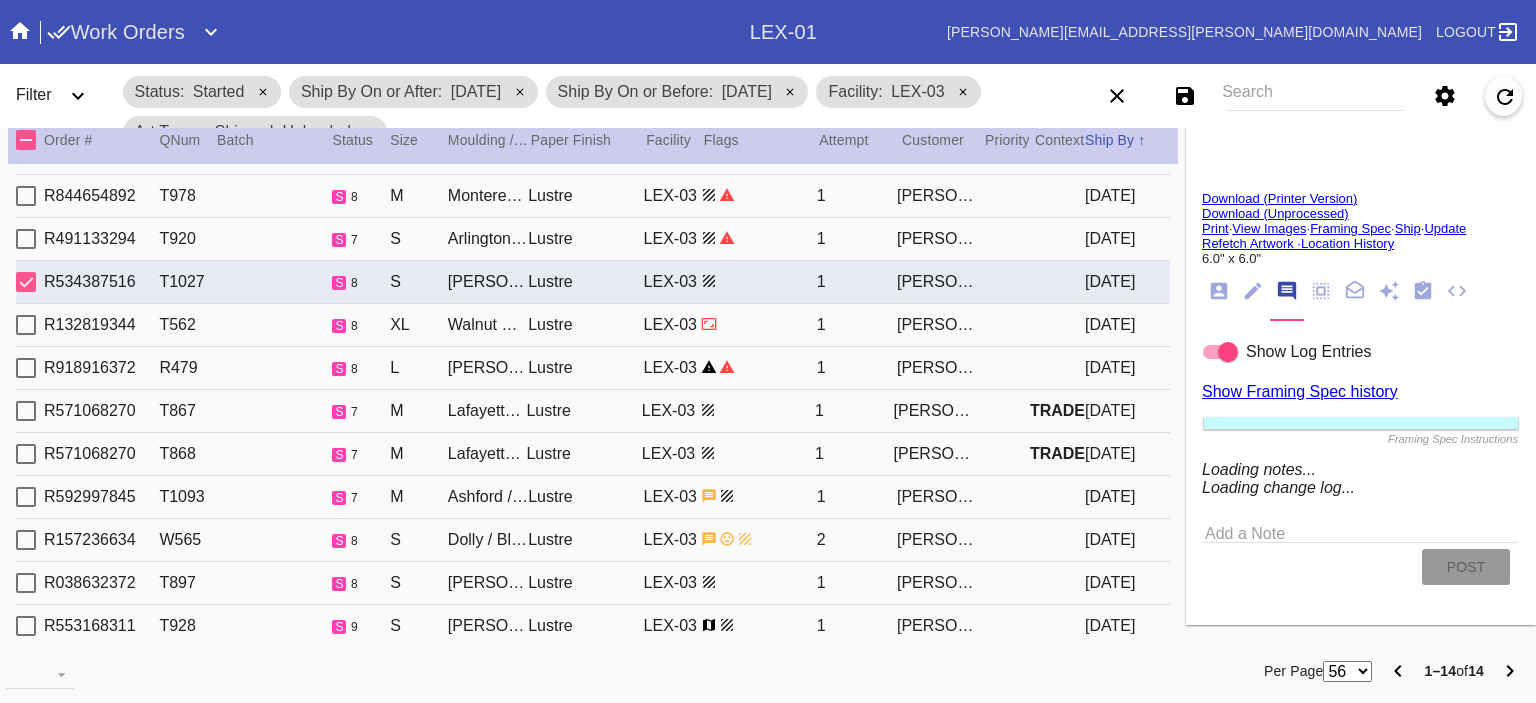 type on "Jen & Ant" 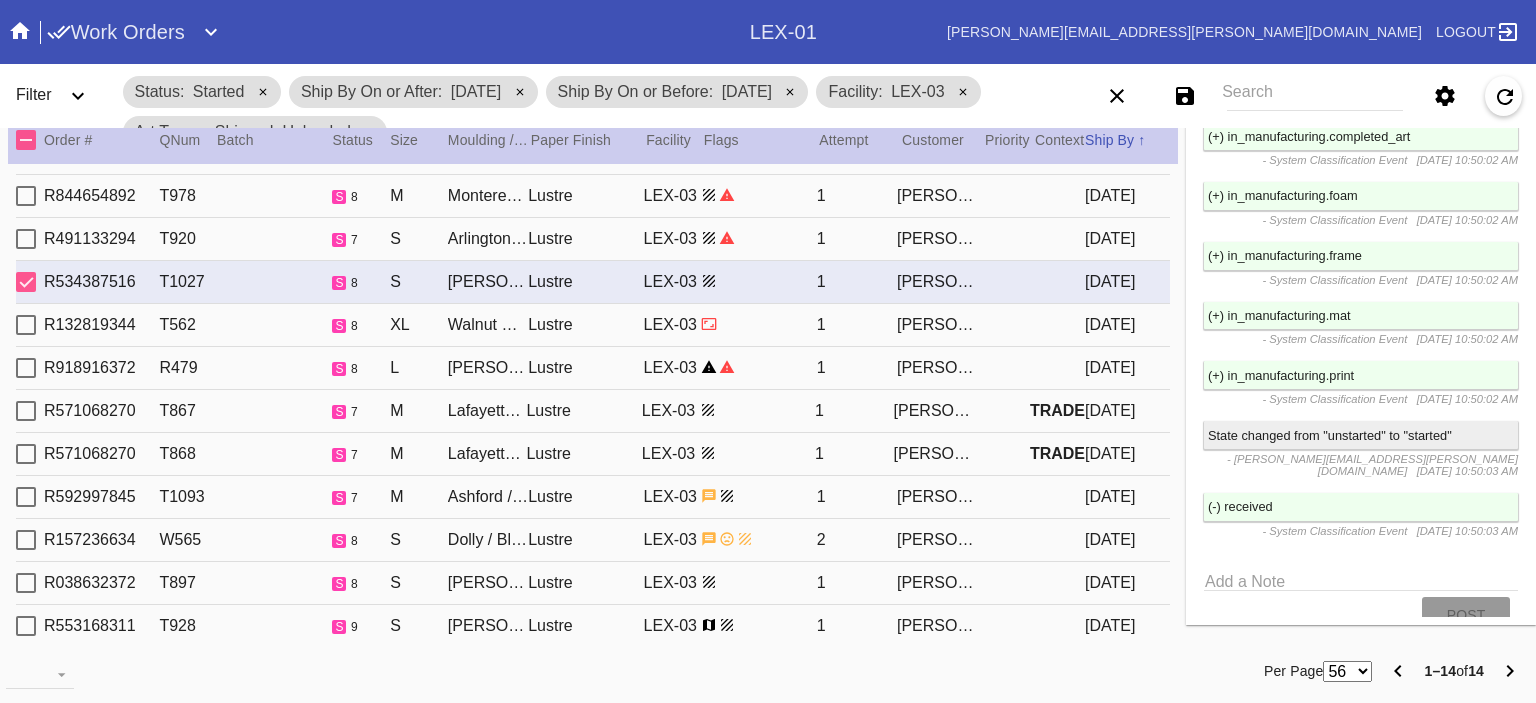 scroll, scrollTop: 1379, scrollLeft: 0, axis: vertical 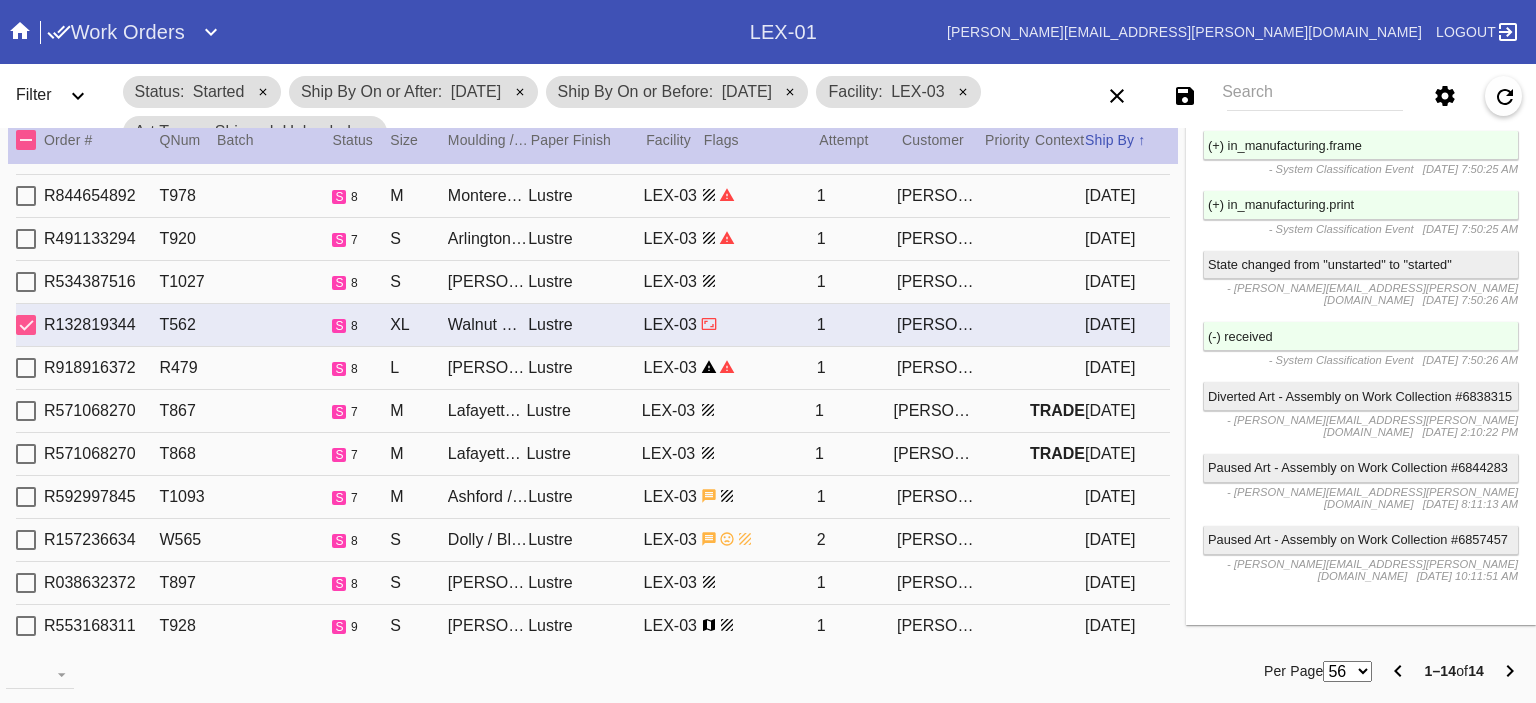 click on "R918916372 R479 s   8 L Mercer / Dove White Lustre LEX-03 1 Jessica Rodriguez
2025-07-10" at bounding box center (593, 368) 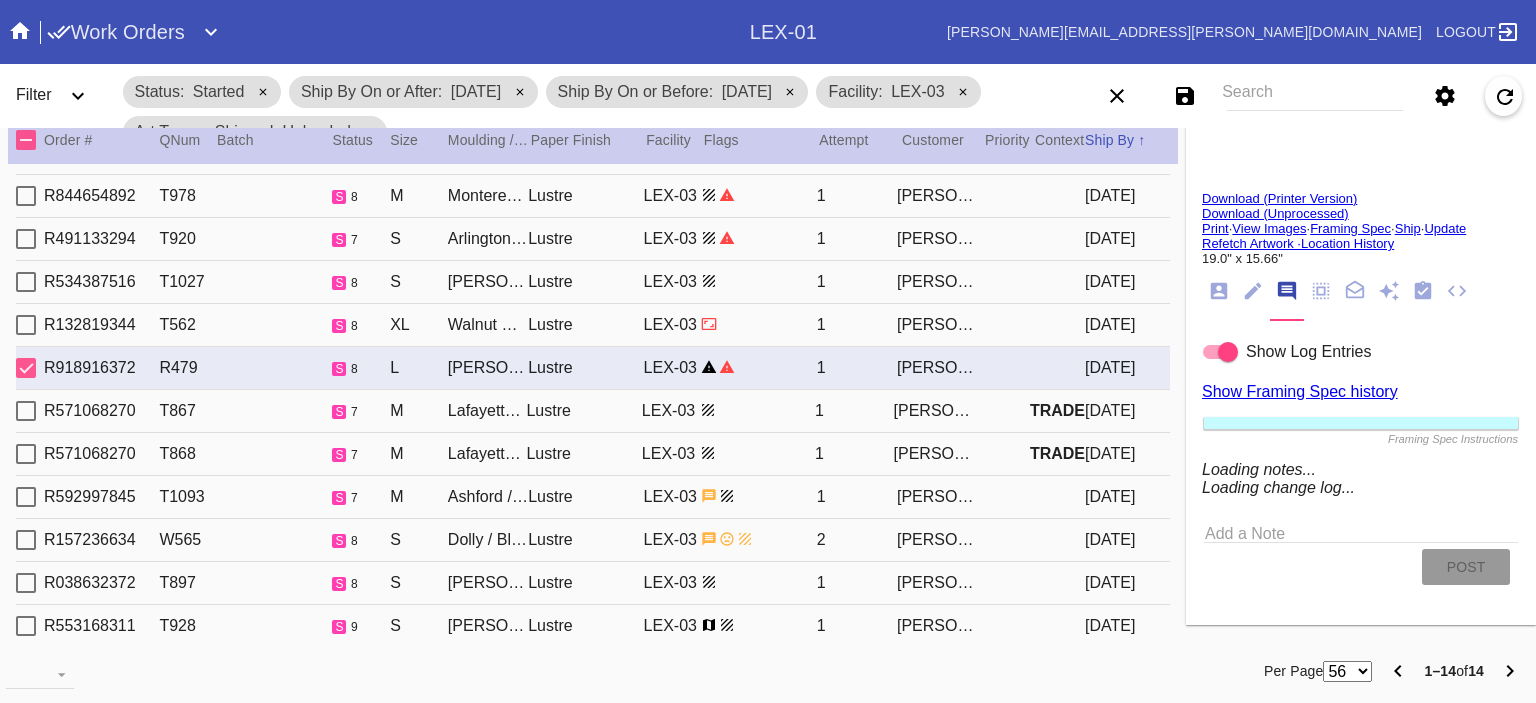 scroll, scrollTop: 1453, scrollLeft: 0, axis: vertical 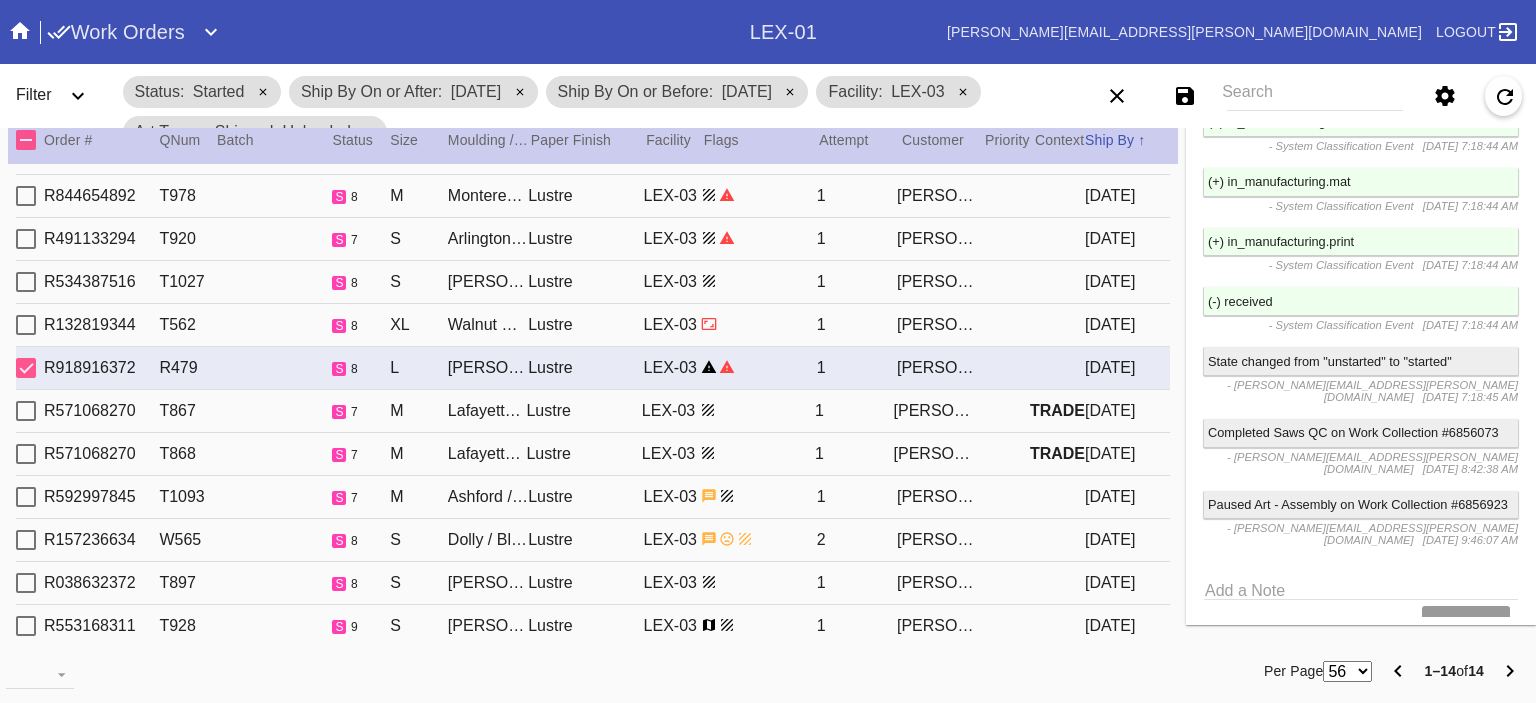 click on "R571068270 T868 s   7 M Lafayette / Light Blue Cabana Stripe Lustre LEX-03 1 Madeline Nafus
TRADE 2025-07-10" at bounding box center (593, 454) 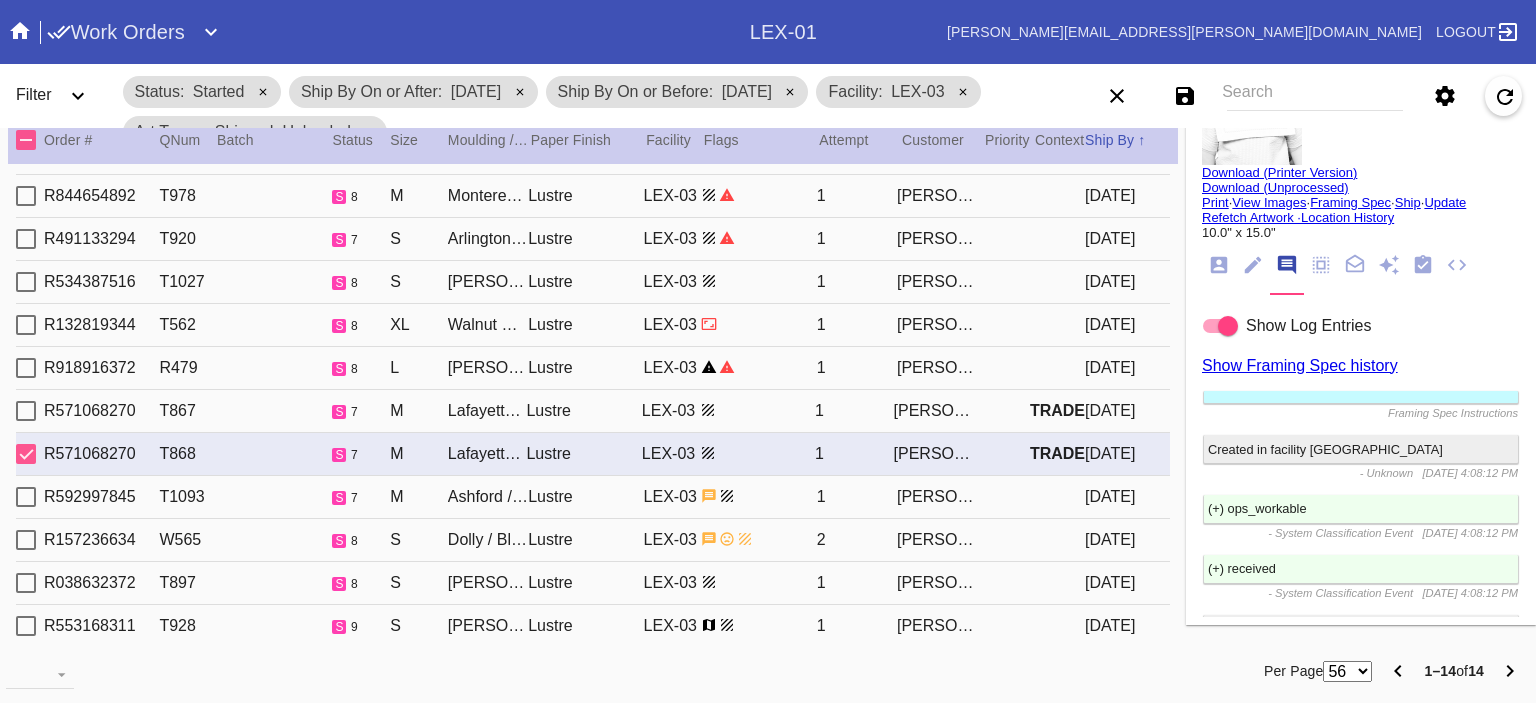 scroll, scrollTop: 0, scrollLeft: 0, axis: both 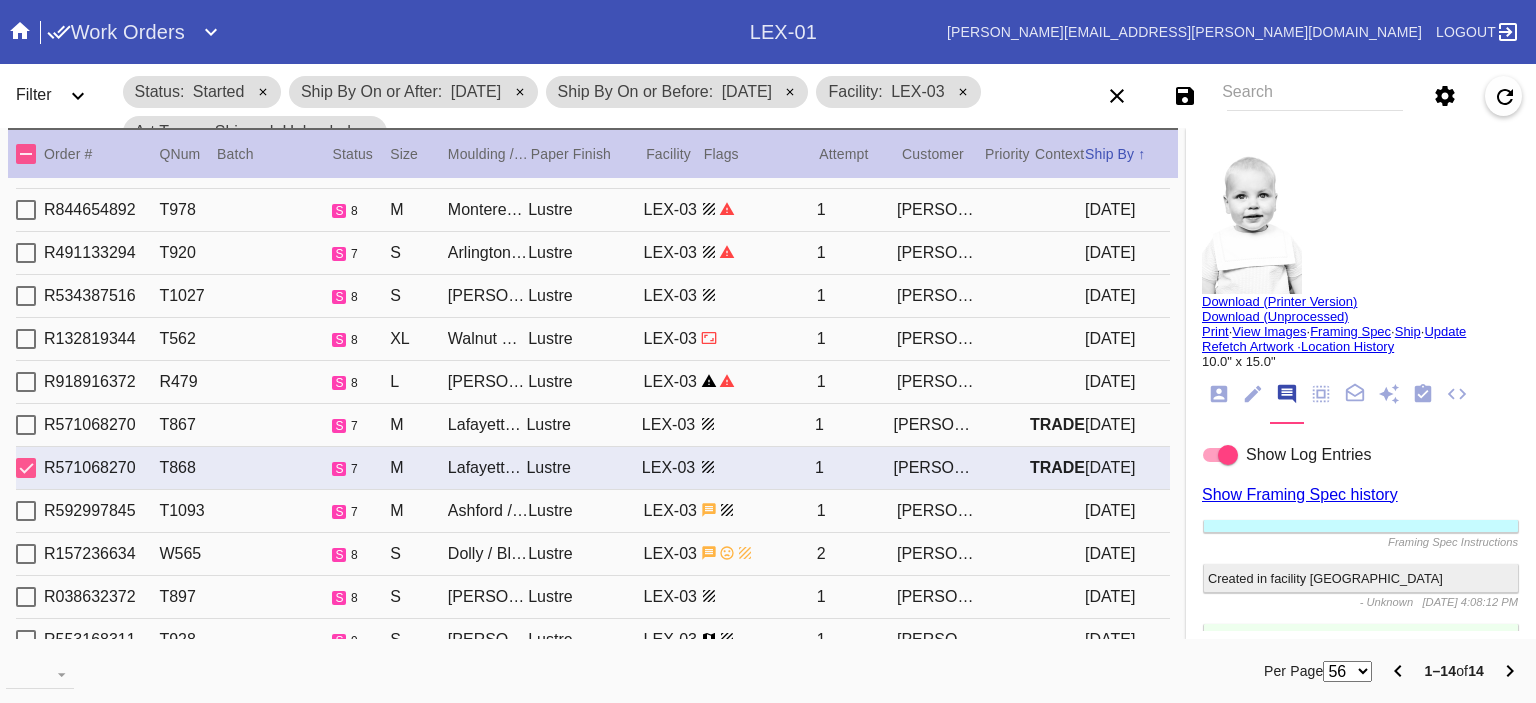 click at bounding box center [758, 510] 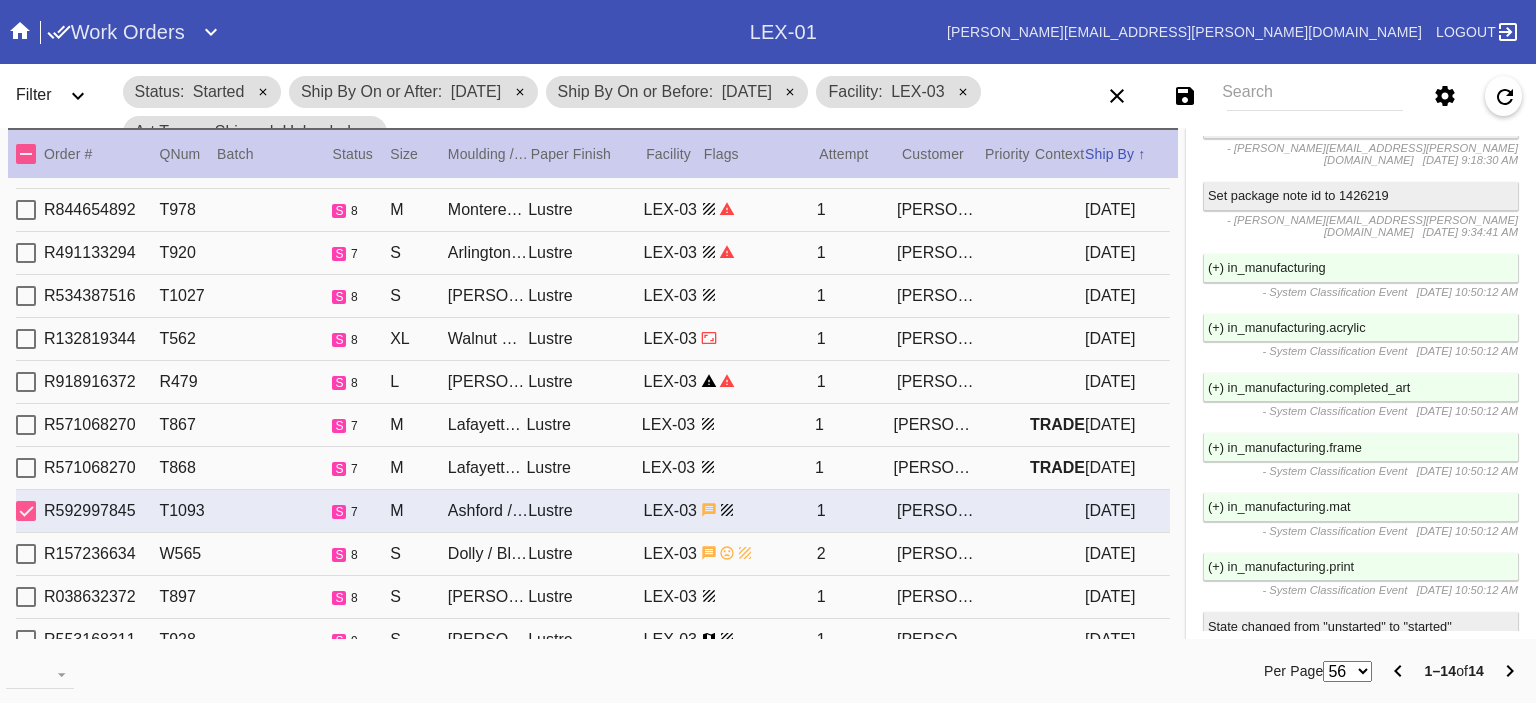 scroll, scrollTop: 1588, scrollLeft: 0, axis: vertical 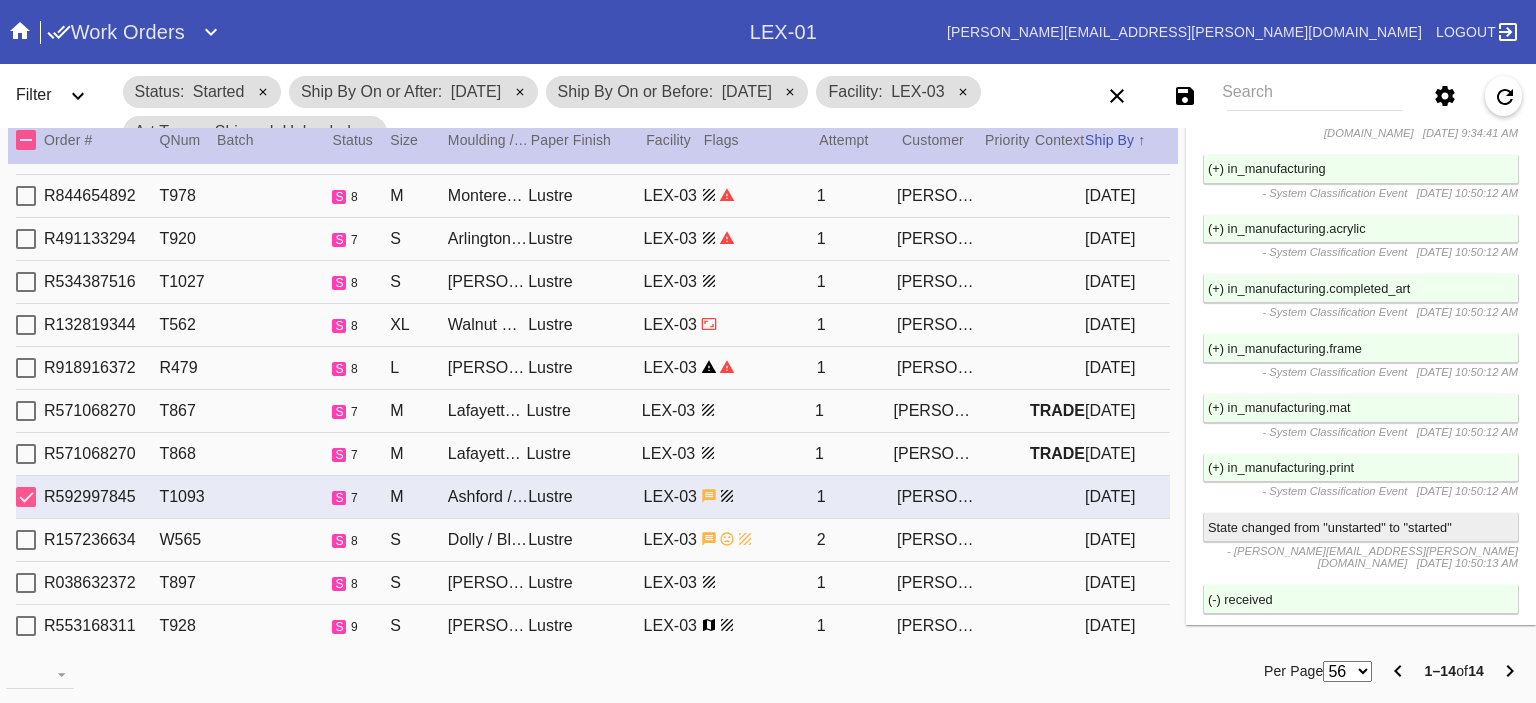 click on "R157236634 W565 s   8 S Dolly  / Blush Lustre LEX-03 2 Katherine Dempsey
2025-07-10" at bounding box center [593, 540] 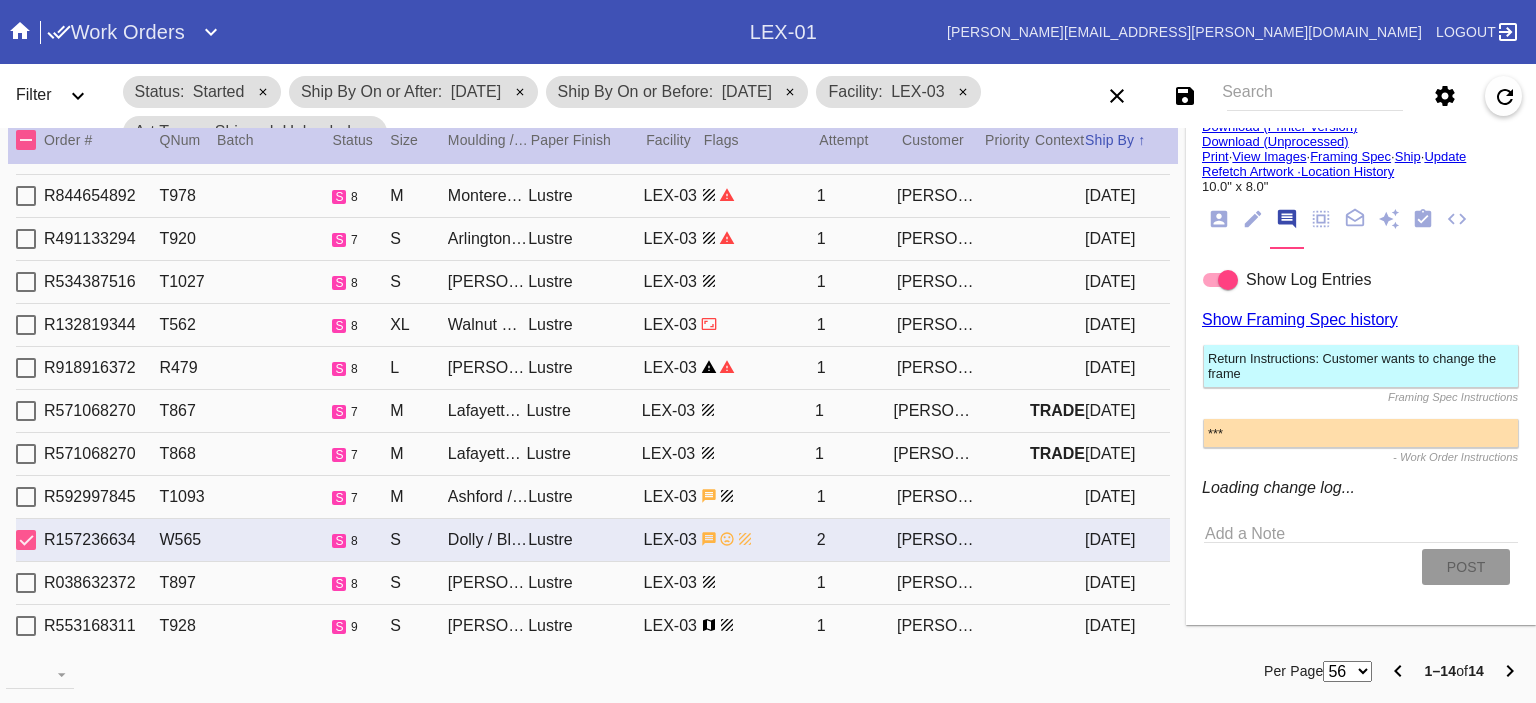 type on "Moe’s Martinis" 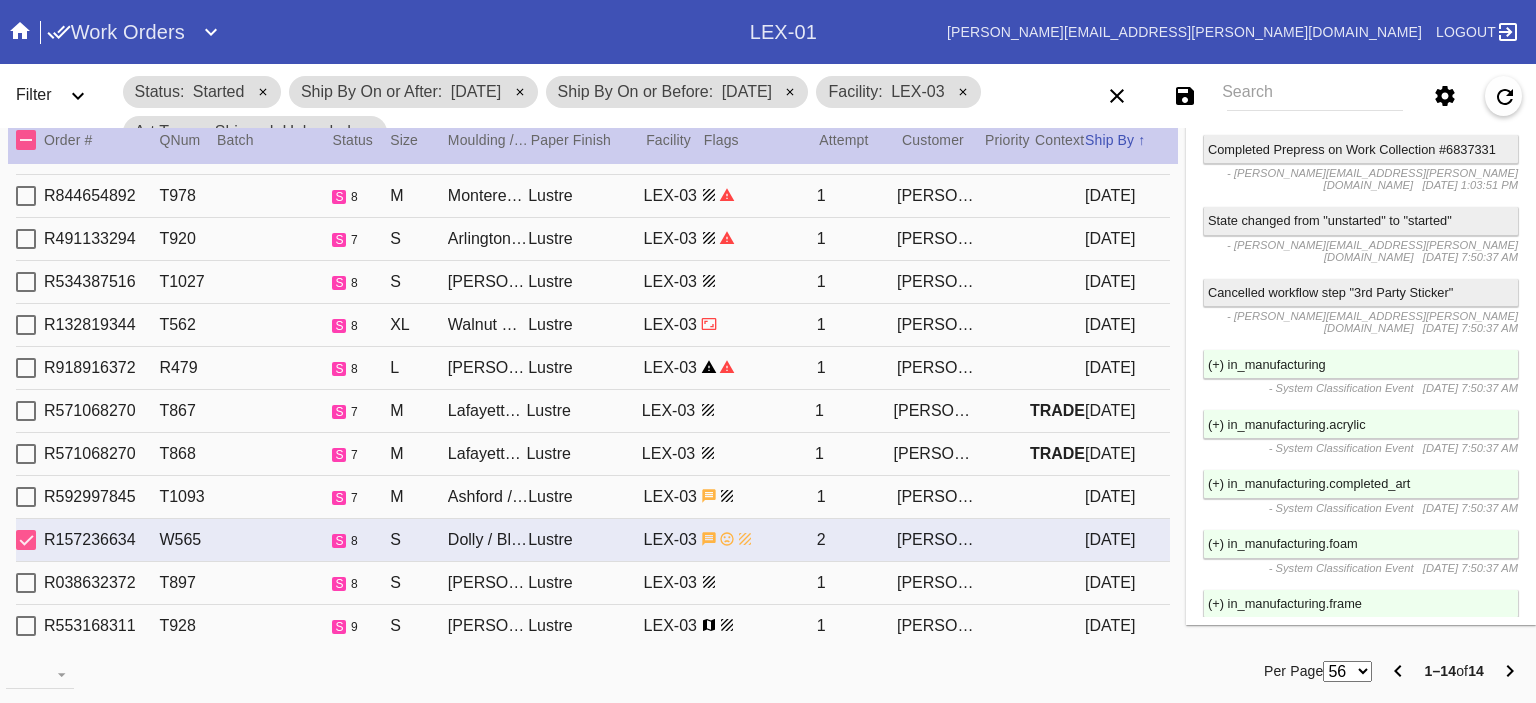 scroll, scrollTop: 3652, scrollLeft: 0, axis: vertical 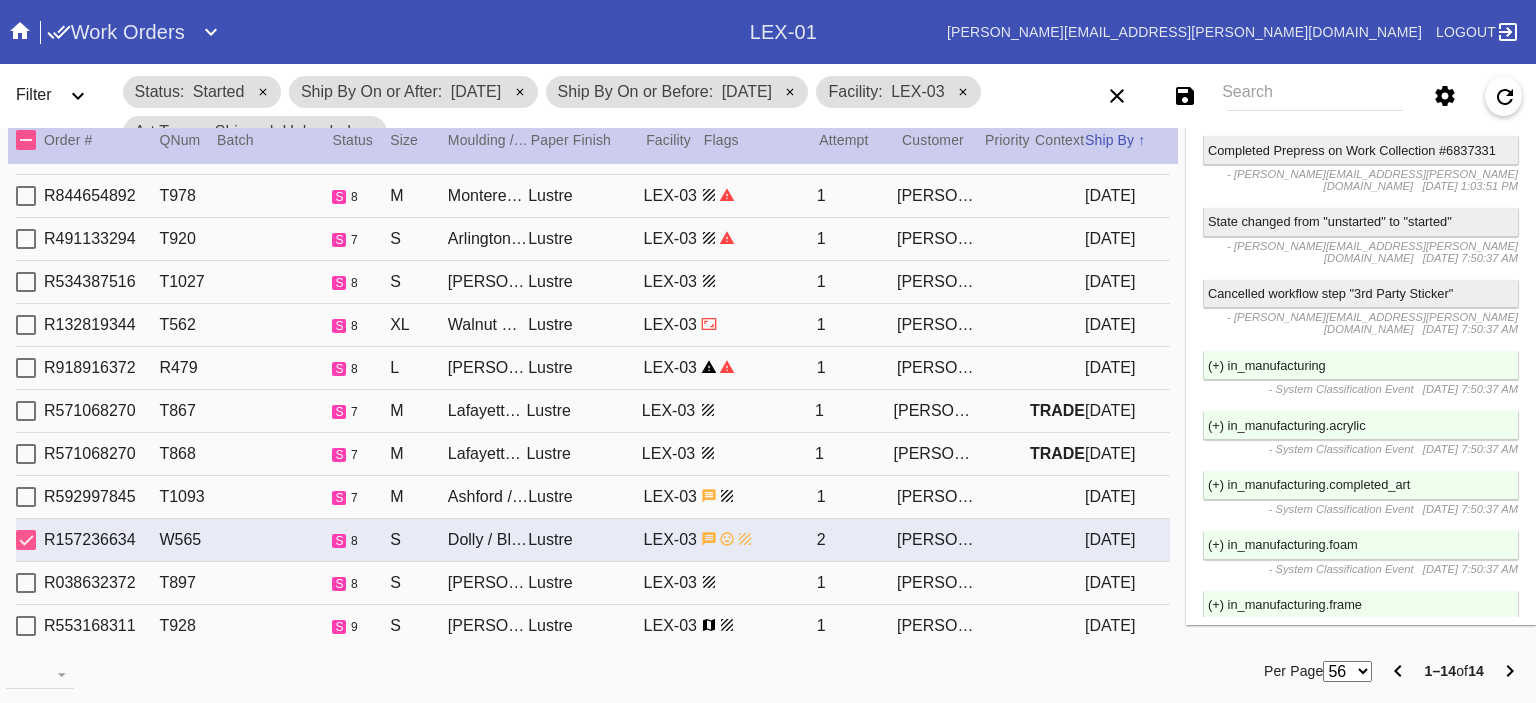 click on "- lisa.dennis@fbstudio.co" at bounding box center (1372, 323) 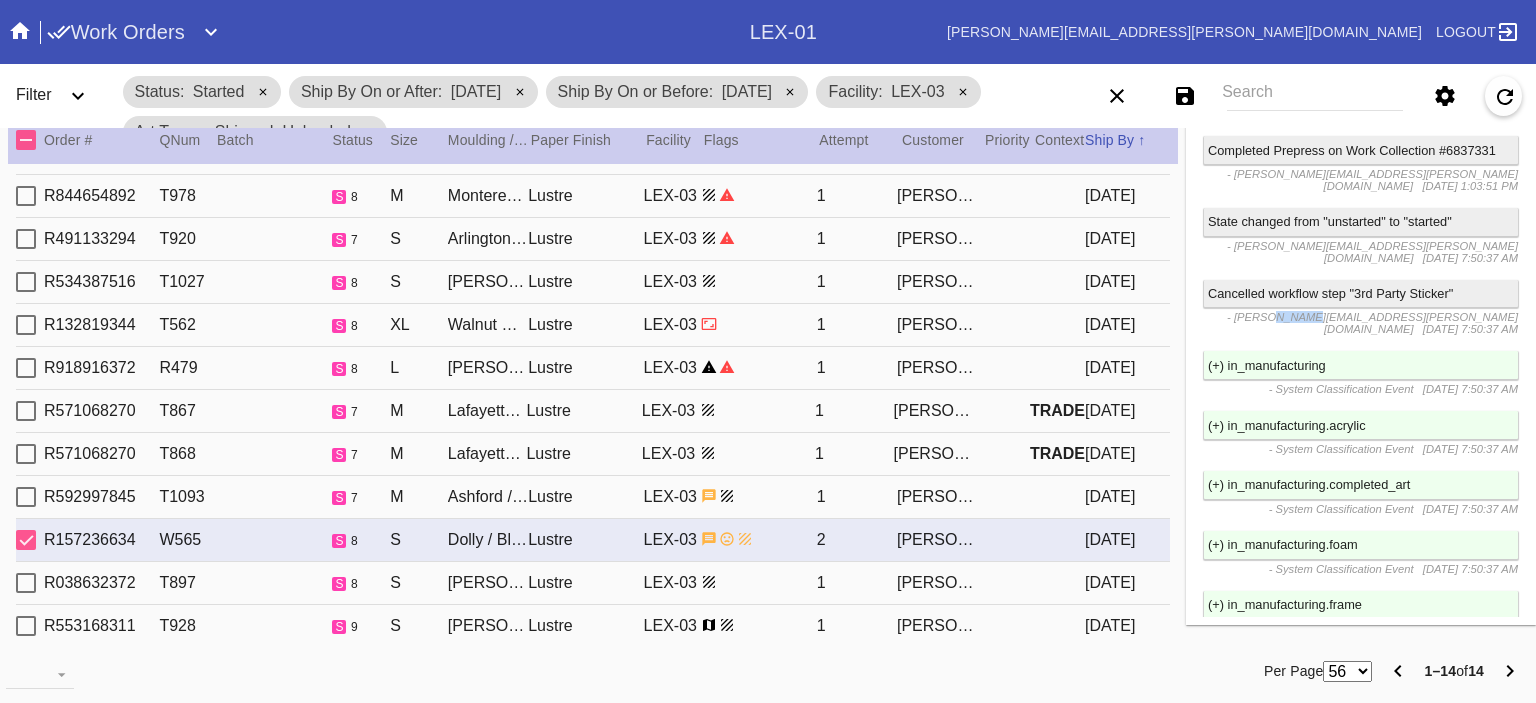 click on "- lisa.dennis@fbstudio.co" at bounding box center (1372, 323) 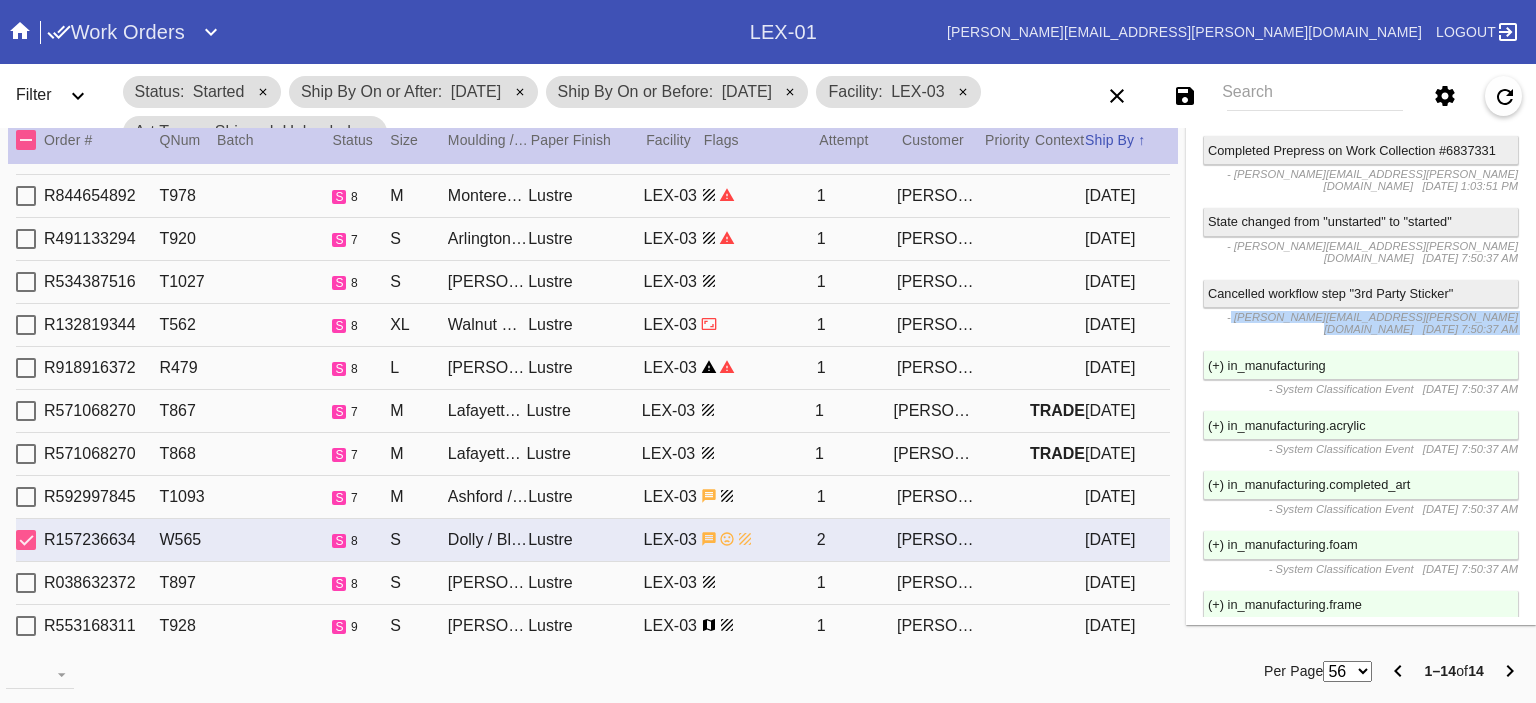 click on "- lisa.dennis@fbstudio.co" at bounding box center [1372, 323] 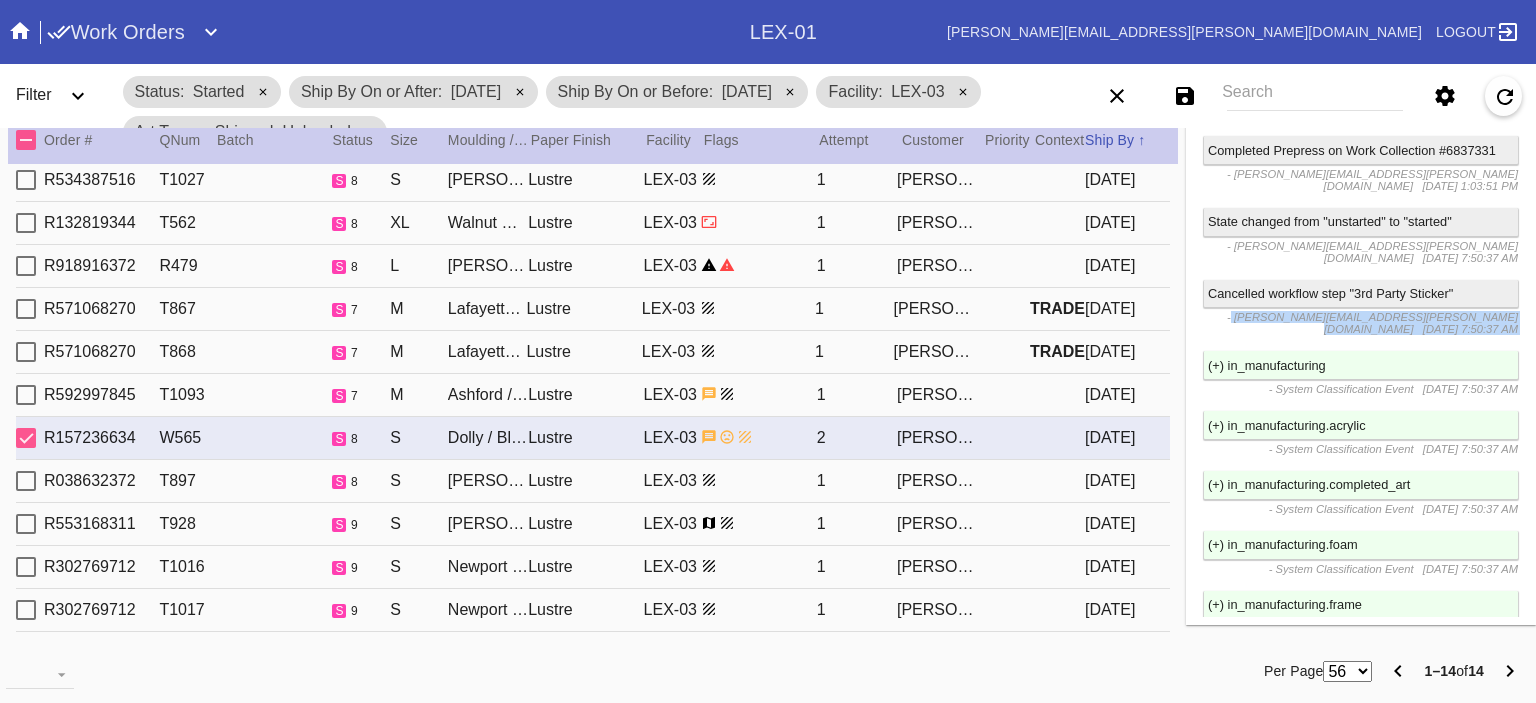 scroll, scrollTop: 144, scrollLeft: 0, axis: vertical 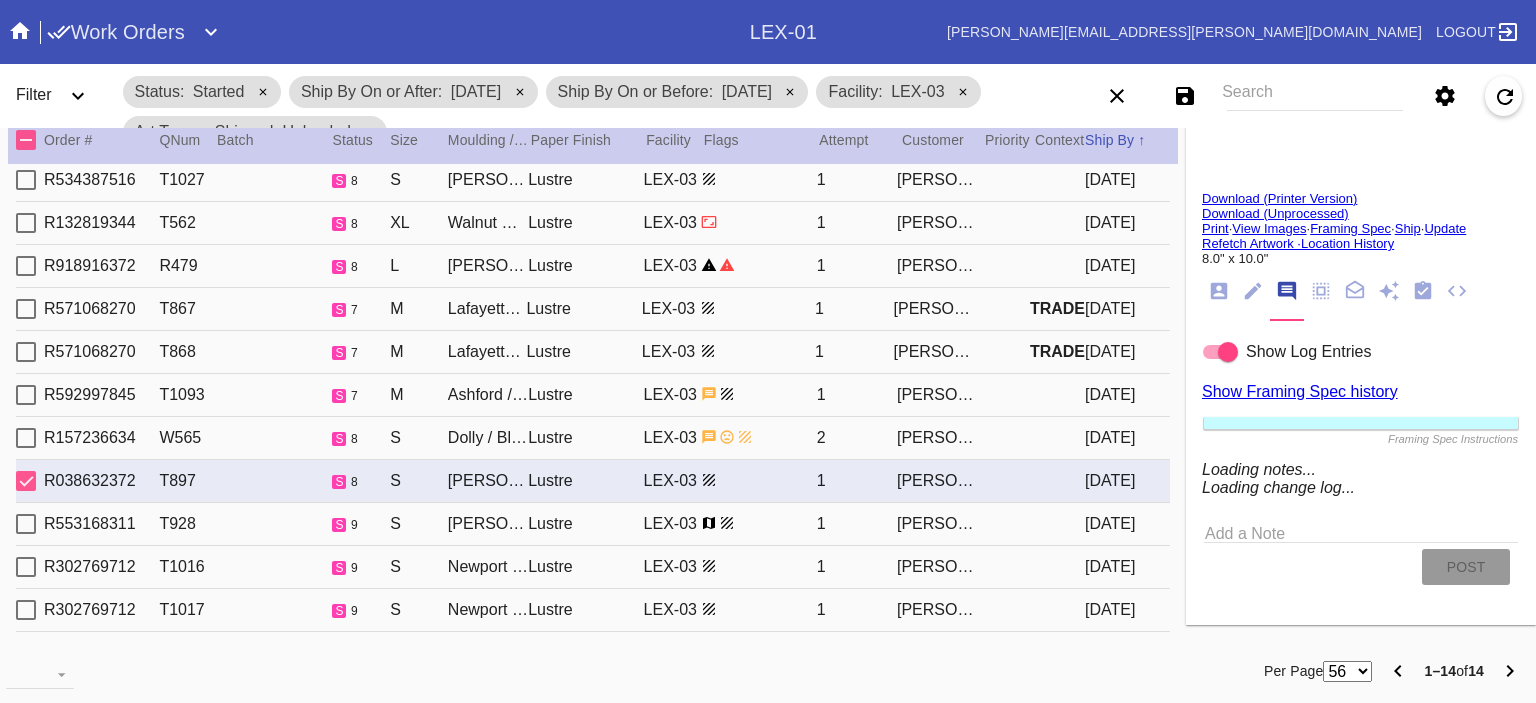 type on "Oliver Reid" 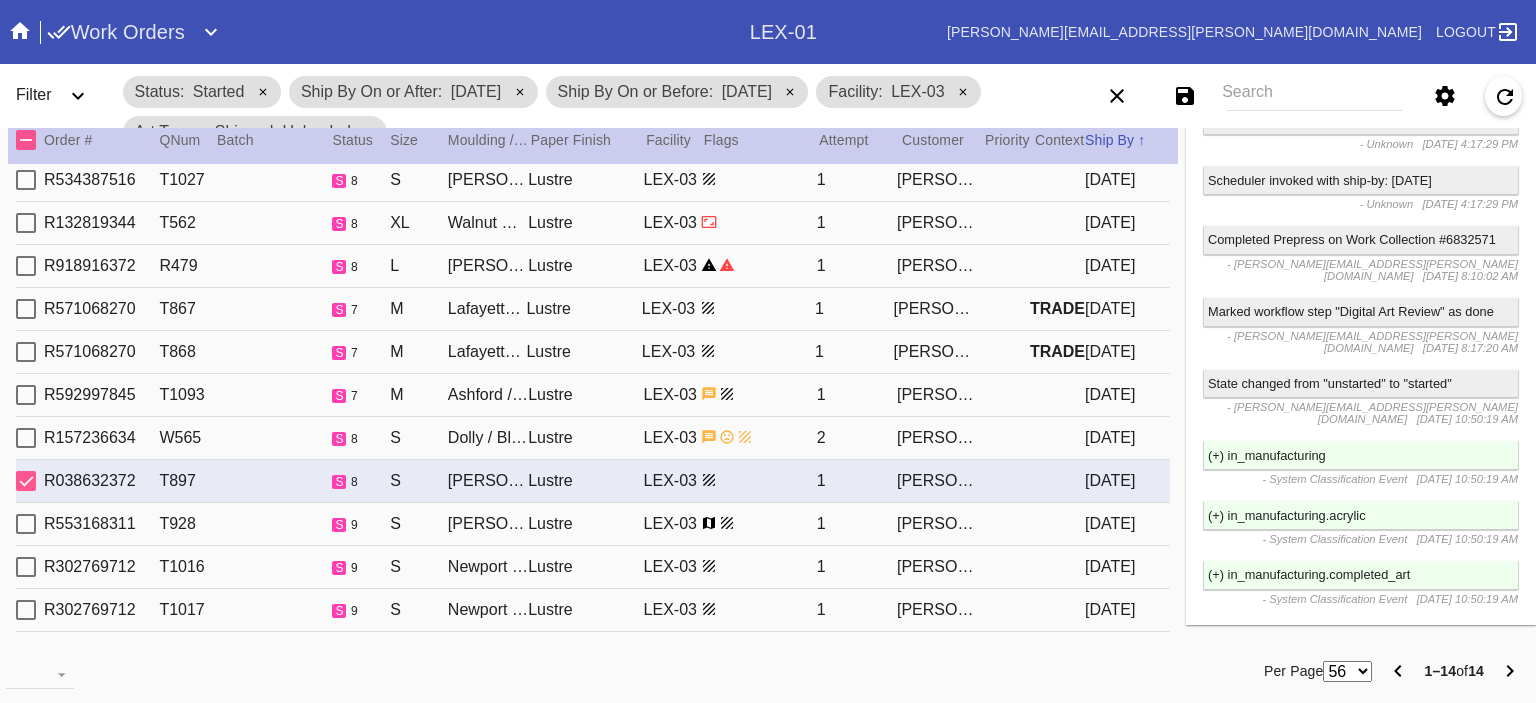 scroll, scrollTop: 1014, scrollLeft: 0, axis: vertical 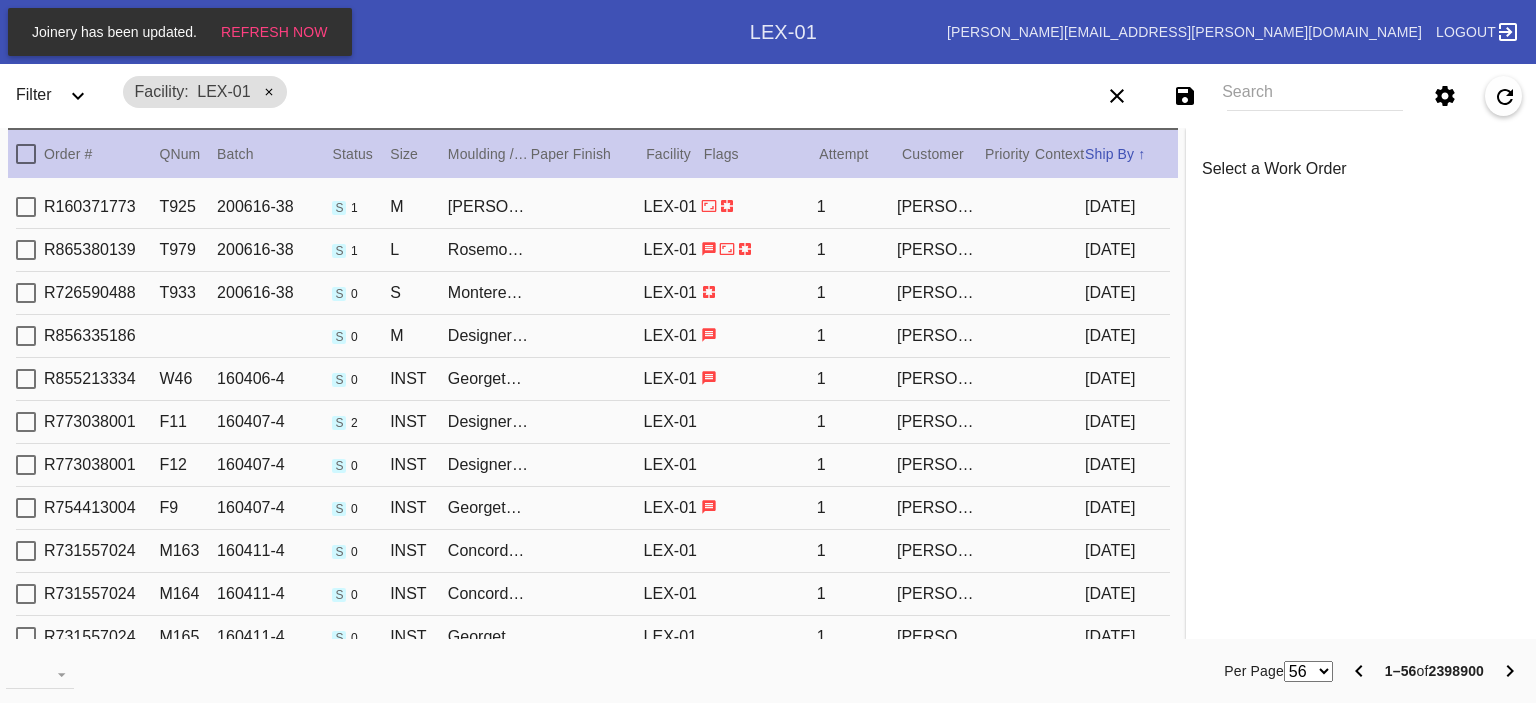 click on "Search" at bounding box center [1315, 96] 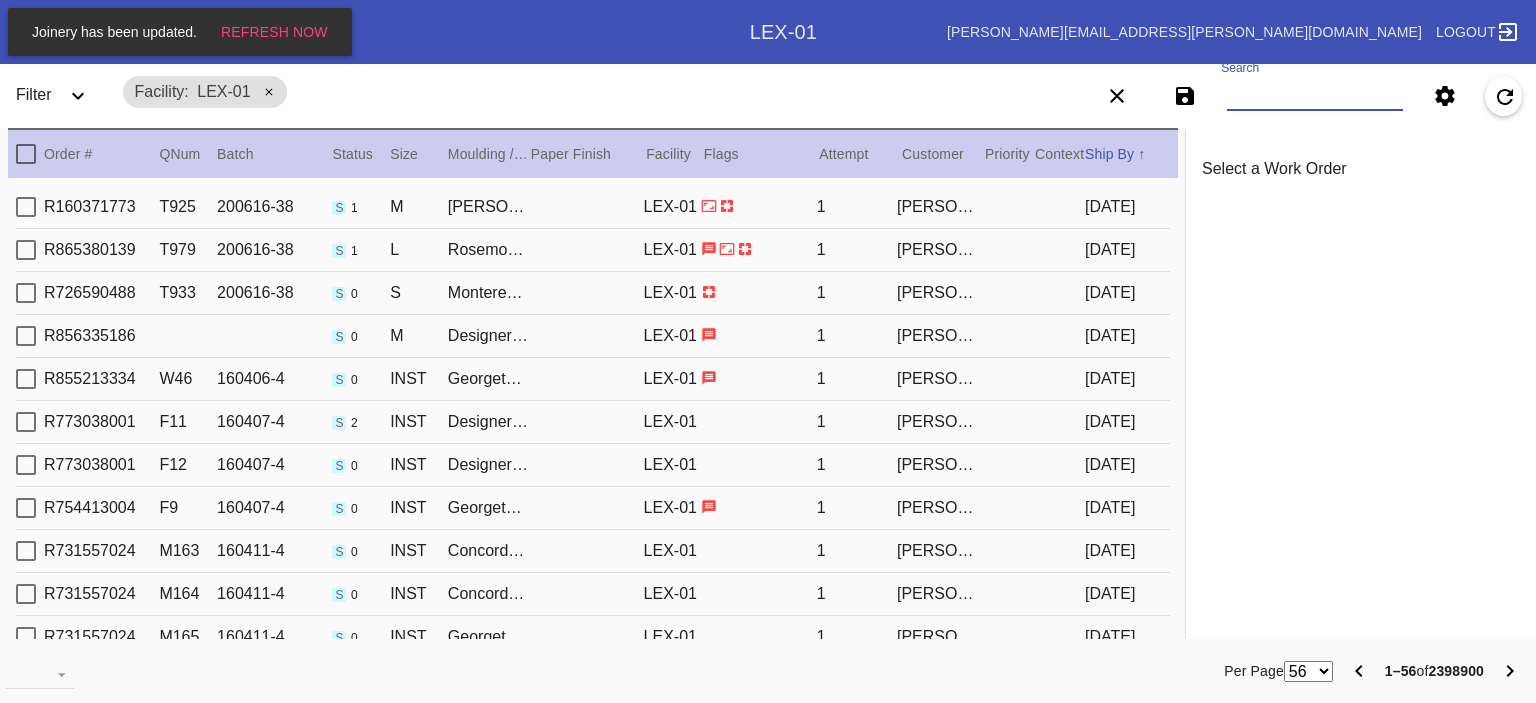 paste on "R581937145" 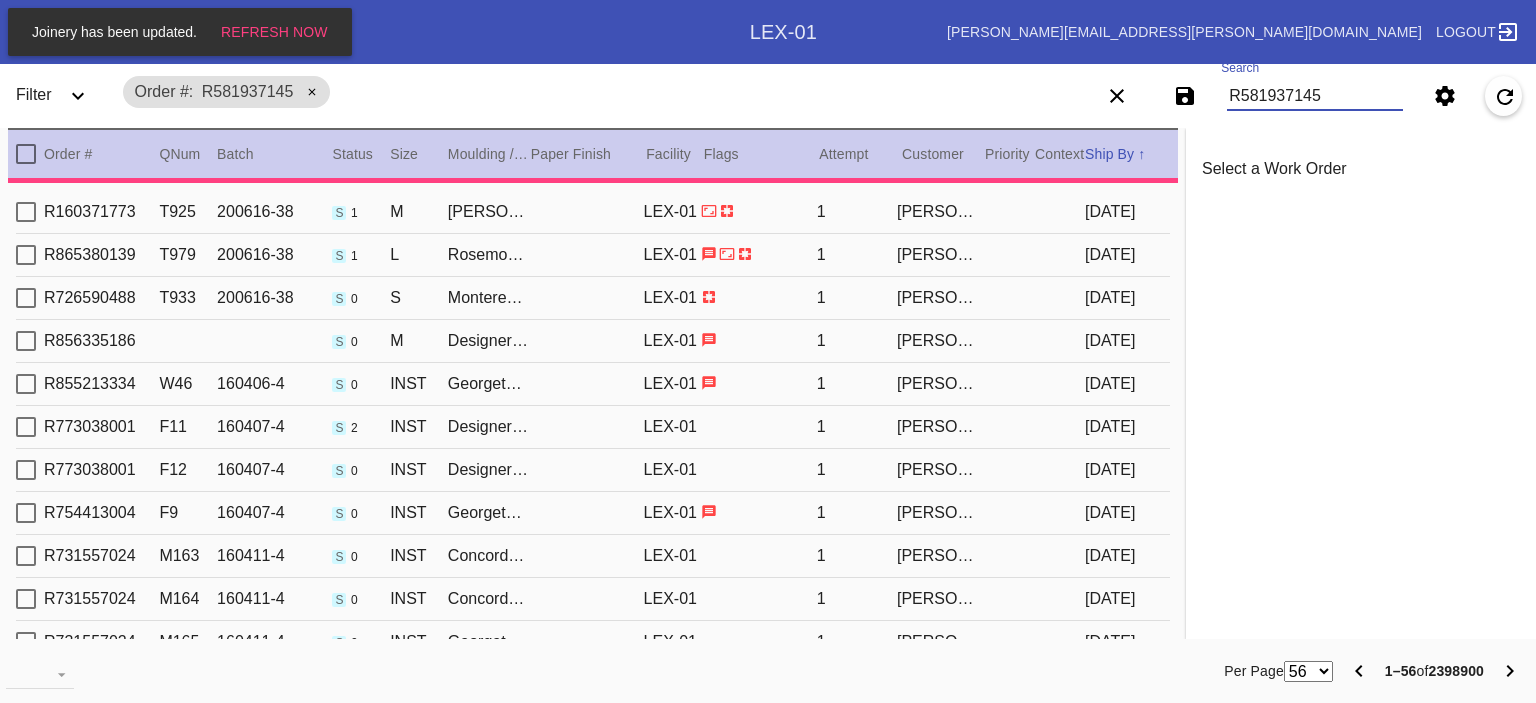 type on "1.125" 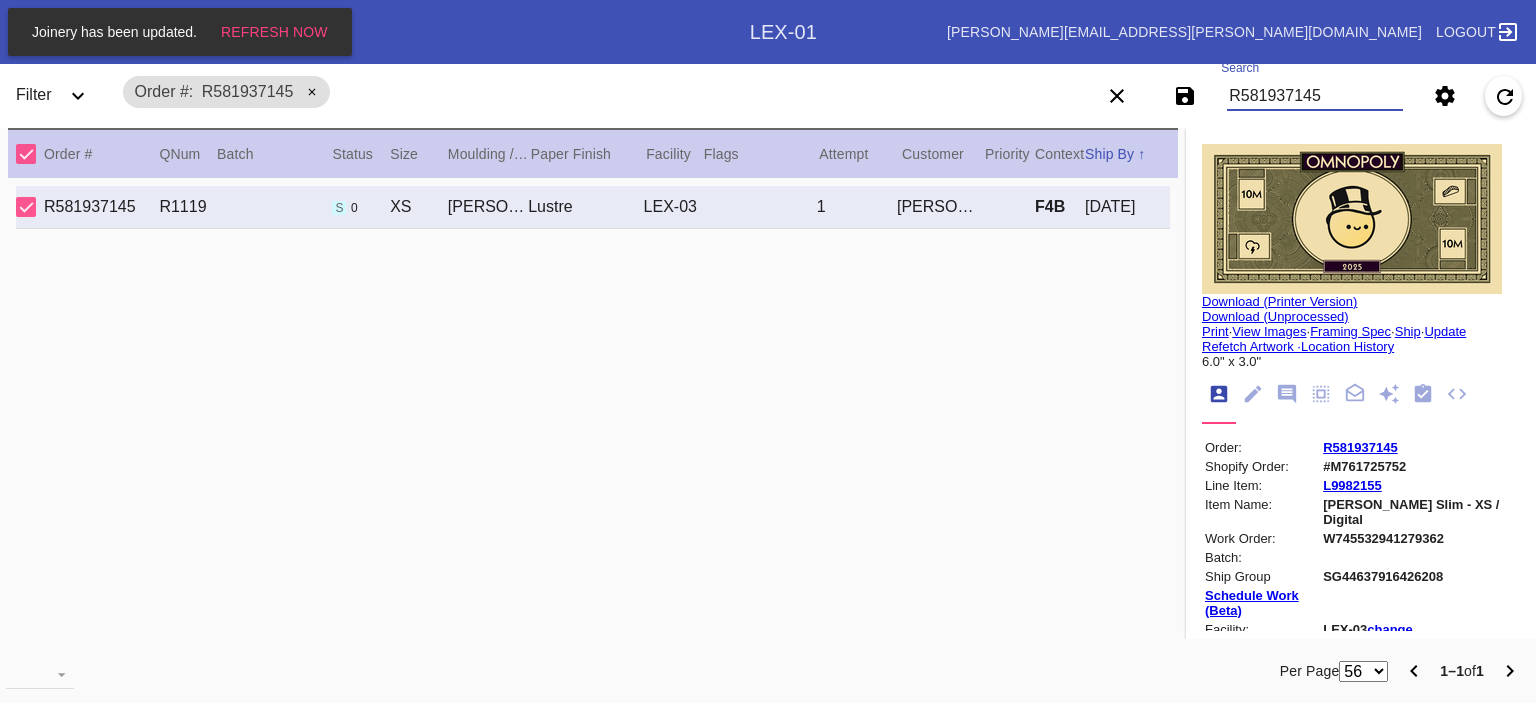 type on "R581937145" 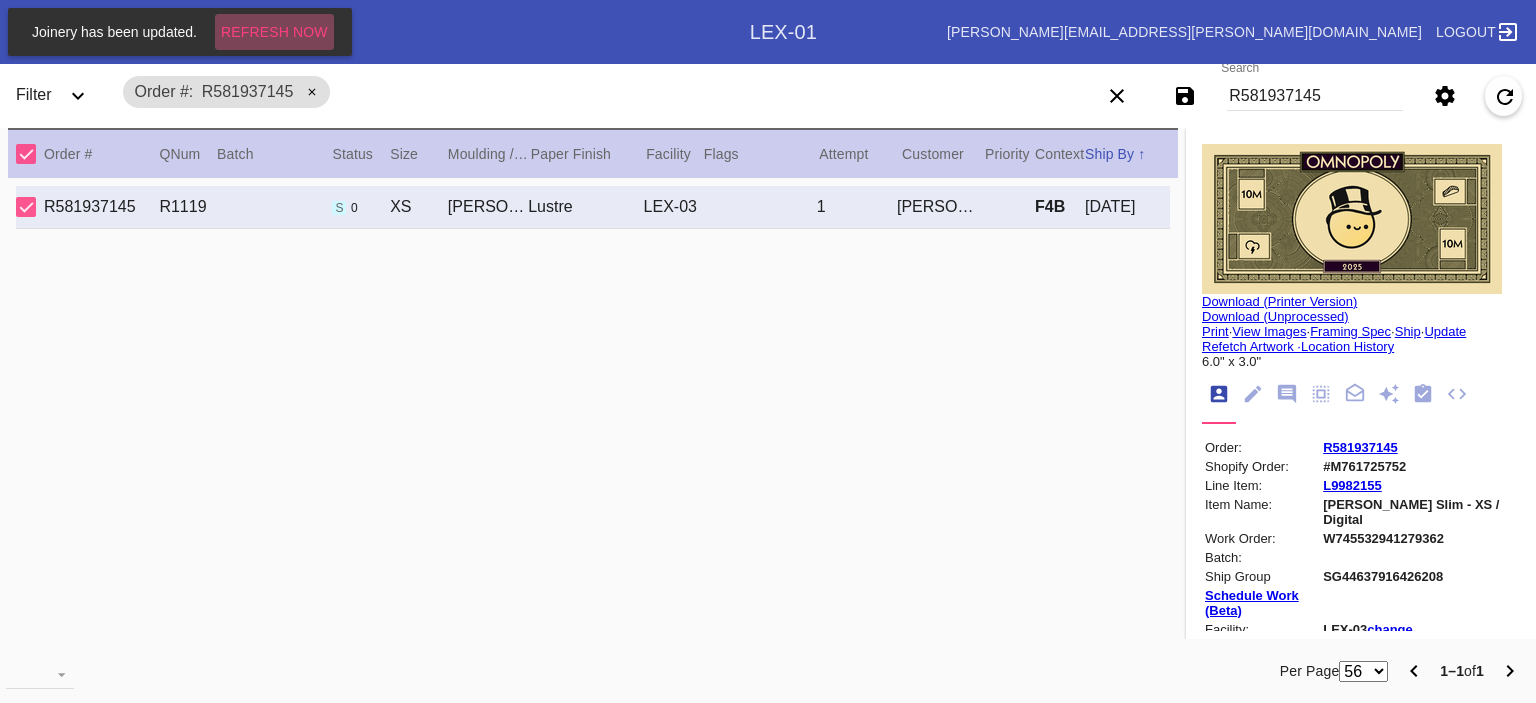 click on "Refresh Now" at bounding box center (274, 32) 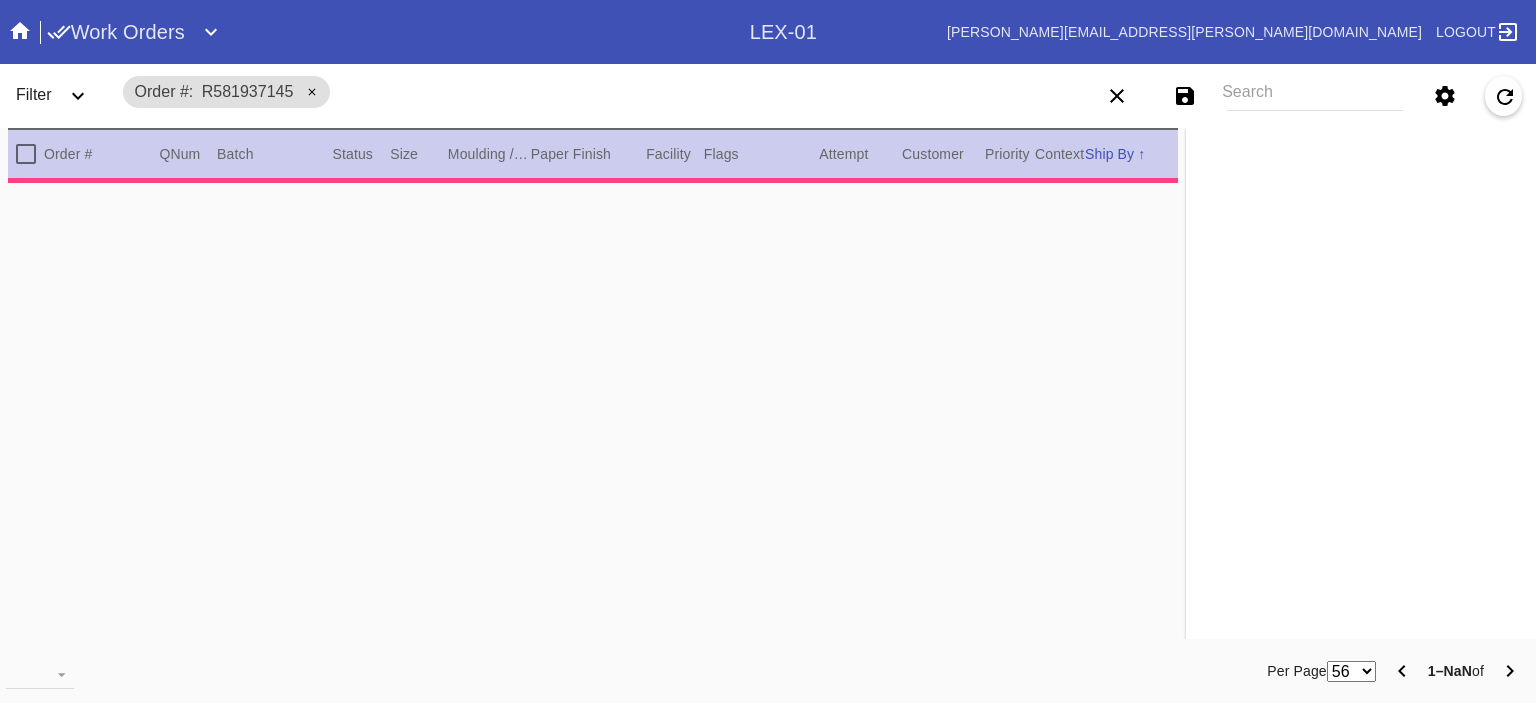 type on "1.125" 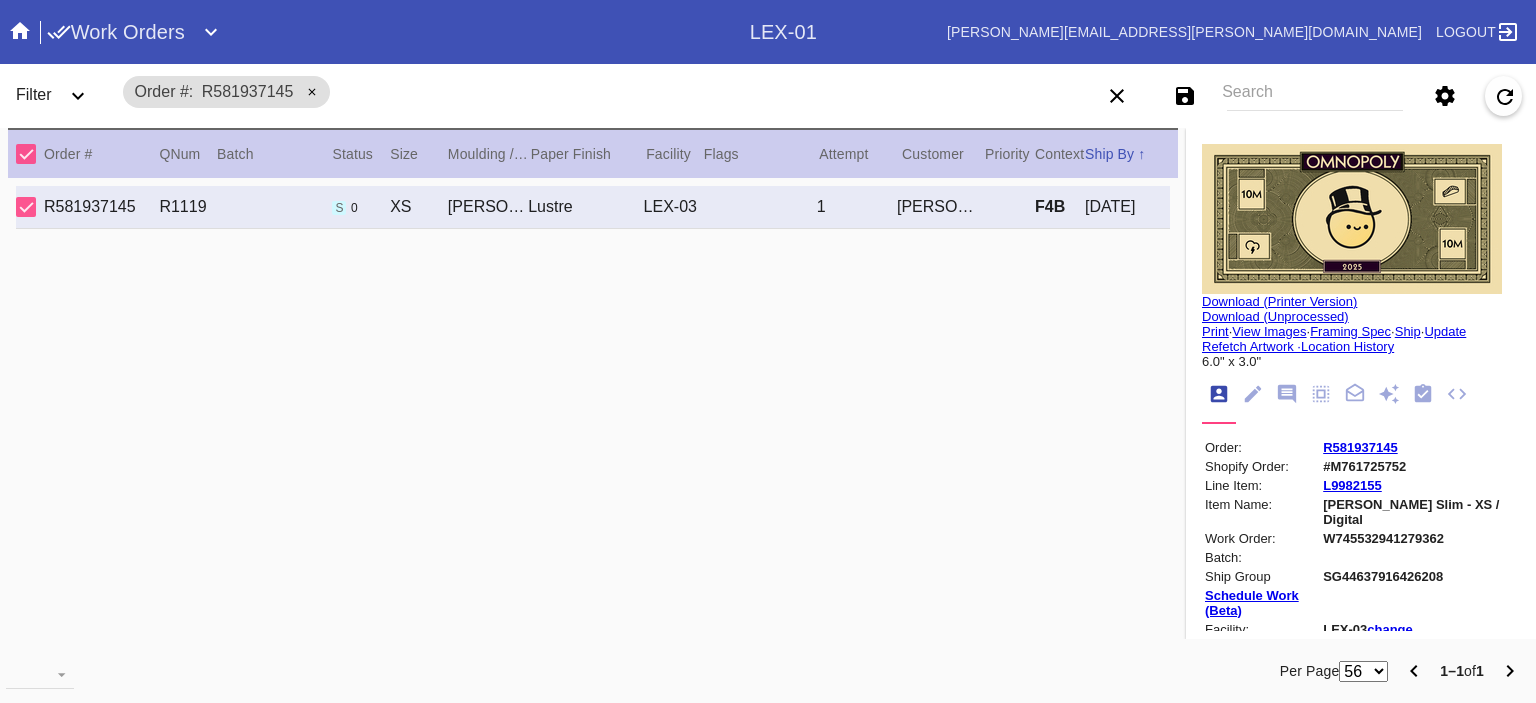 scroll, scrollTop: 0, scrollLeft: 0, axis: both 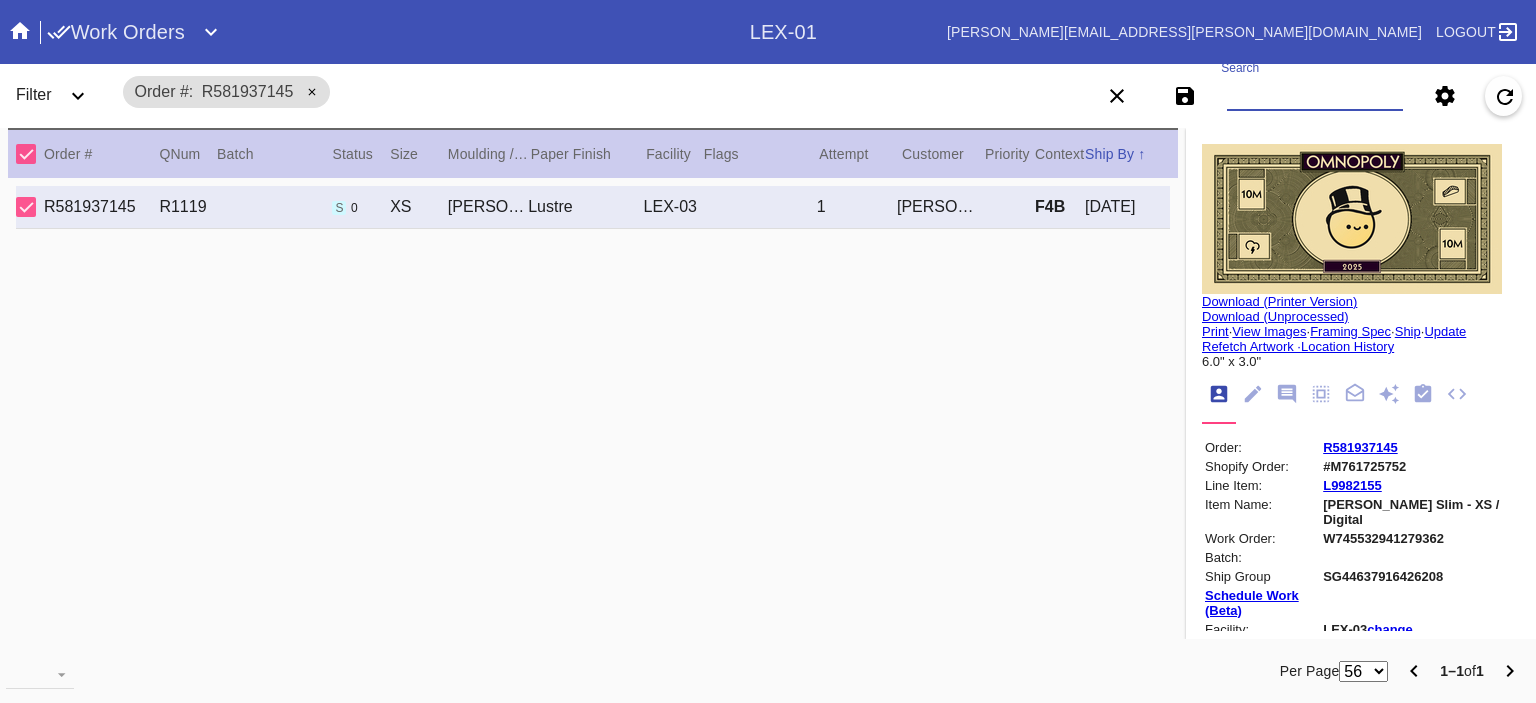 click on "Search" at bounding box center [1315, 96] 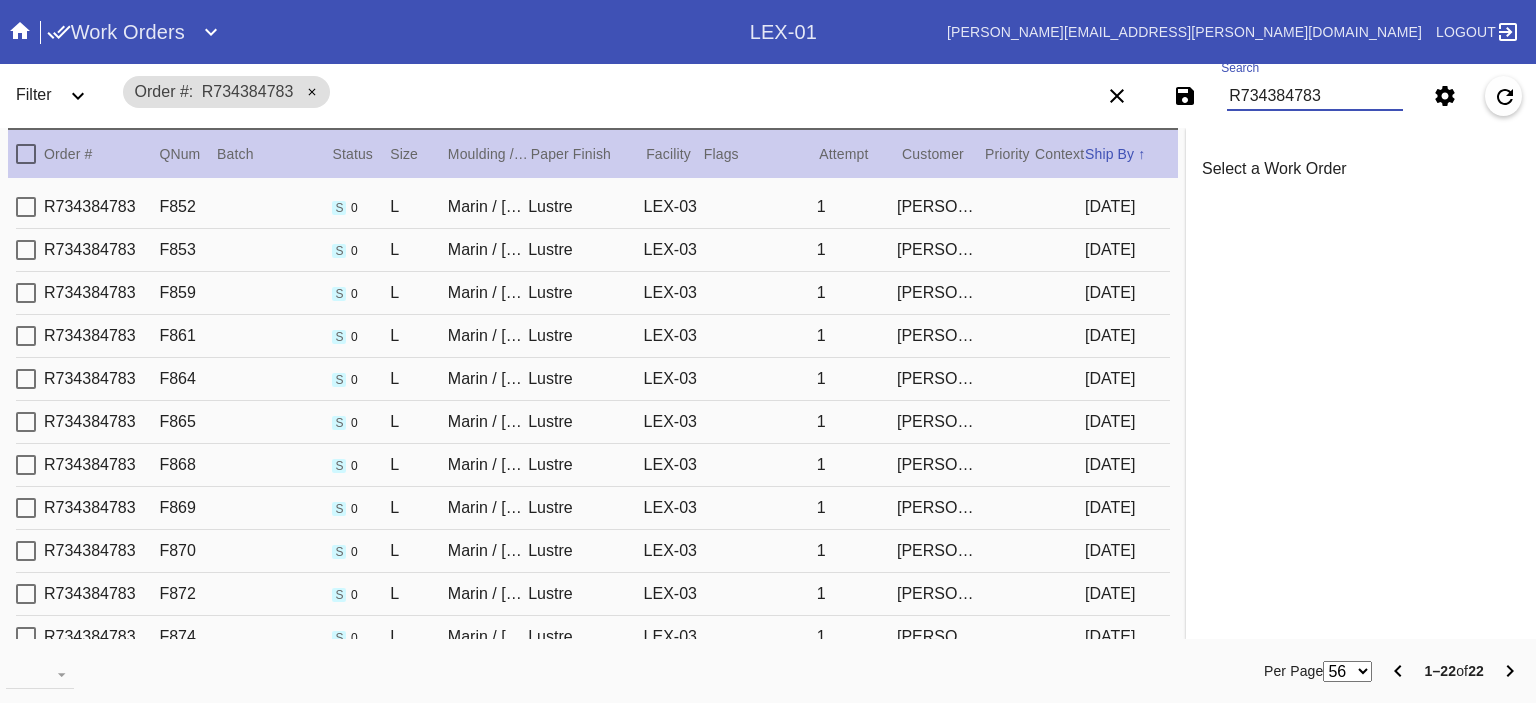 scroll, scrollTop: 0, scrollLeft: 0, axis: both 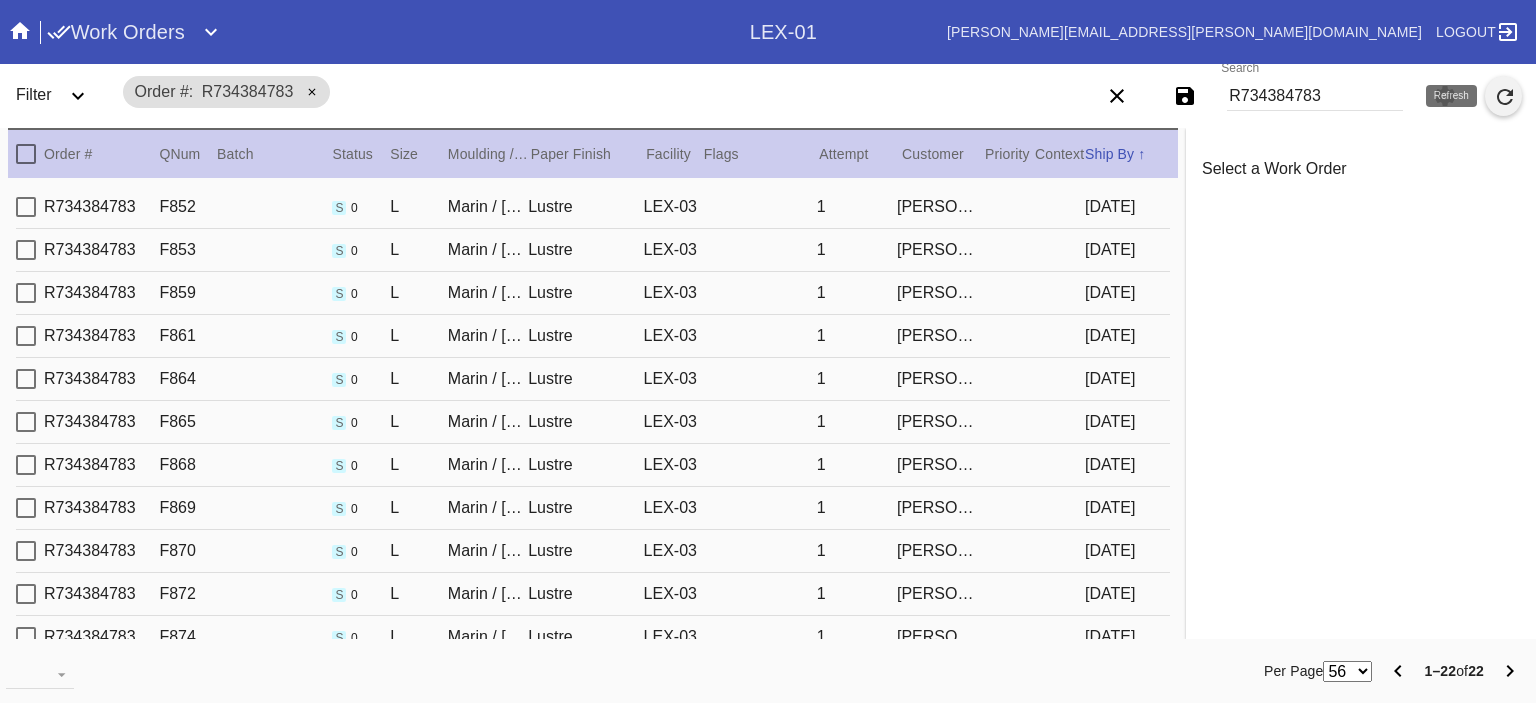 click 